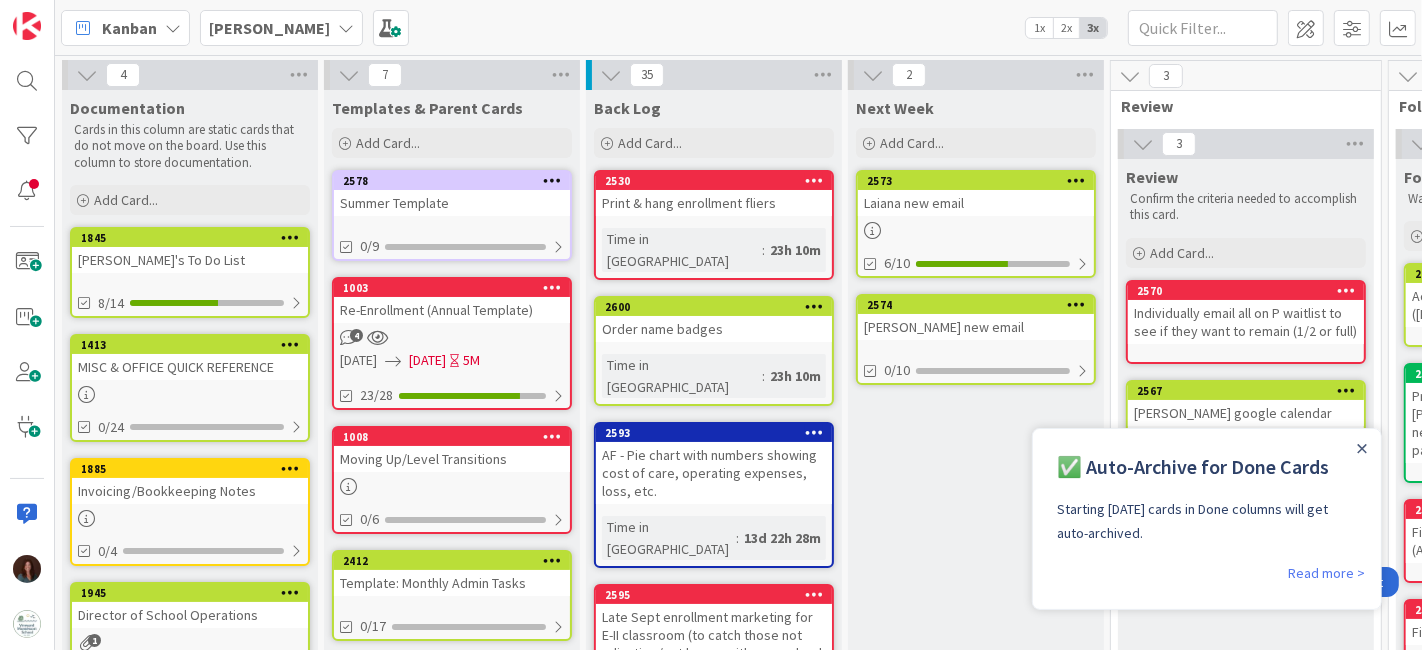 scroll, scrollTop: 0, scrollLeft: 0, axis: both 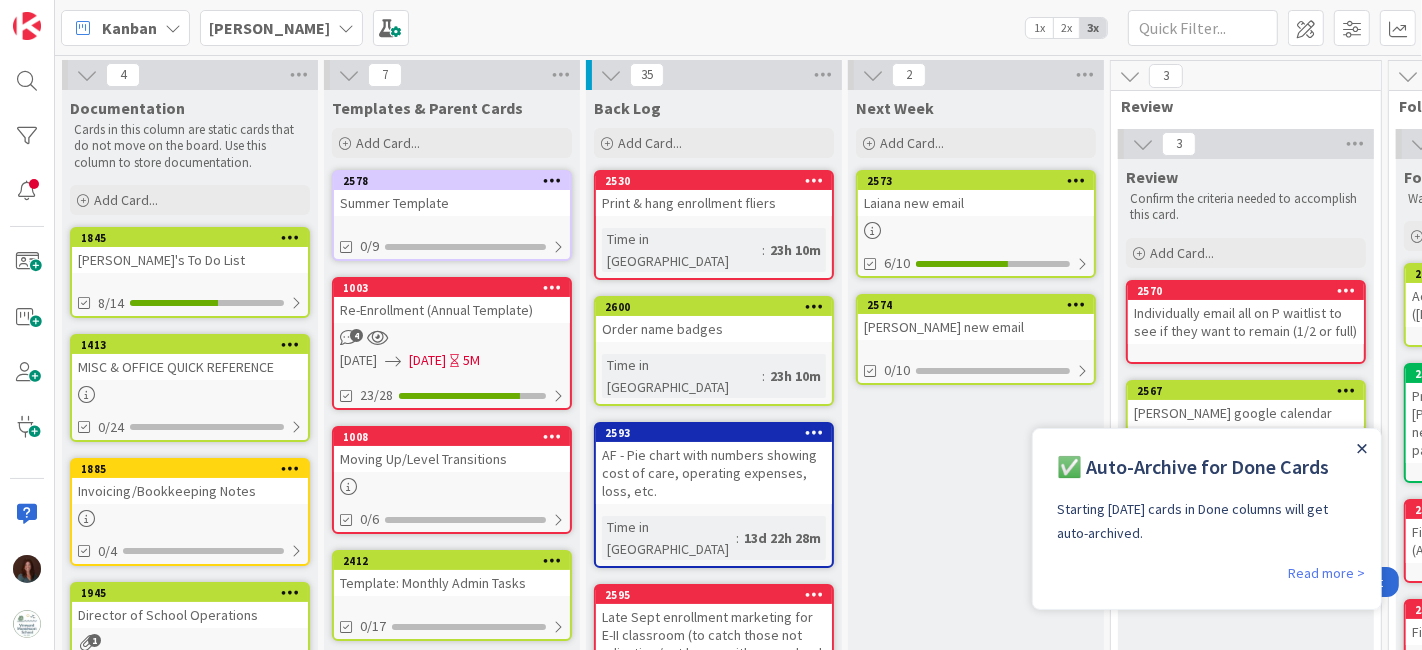 click 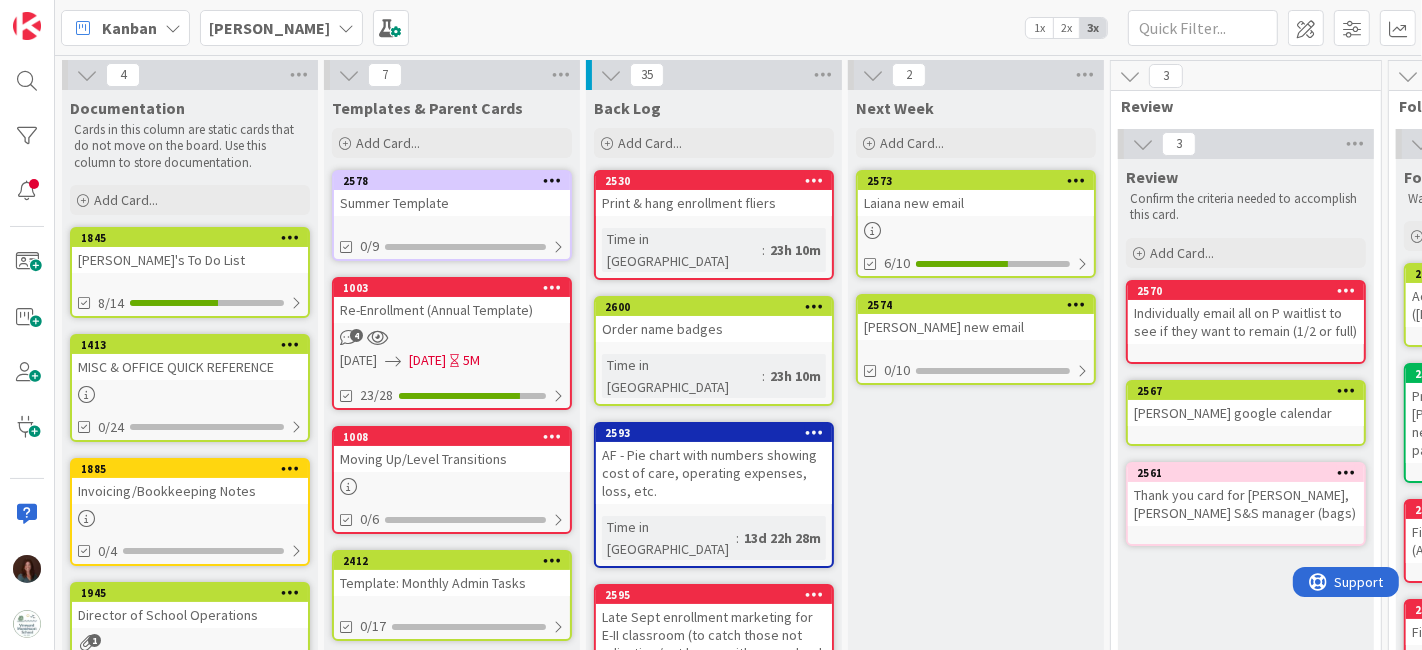 scroll, scrollTop: 0, scrollLeft: 0, axis: both 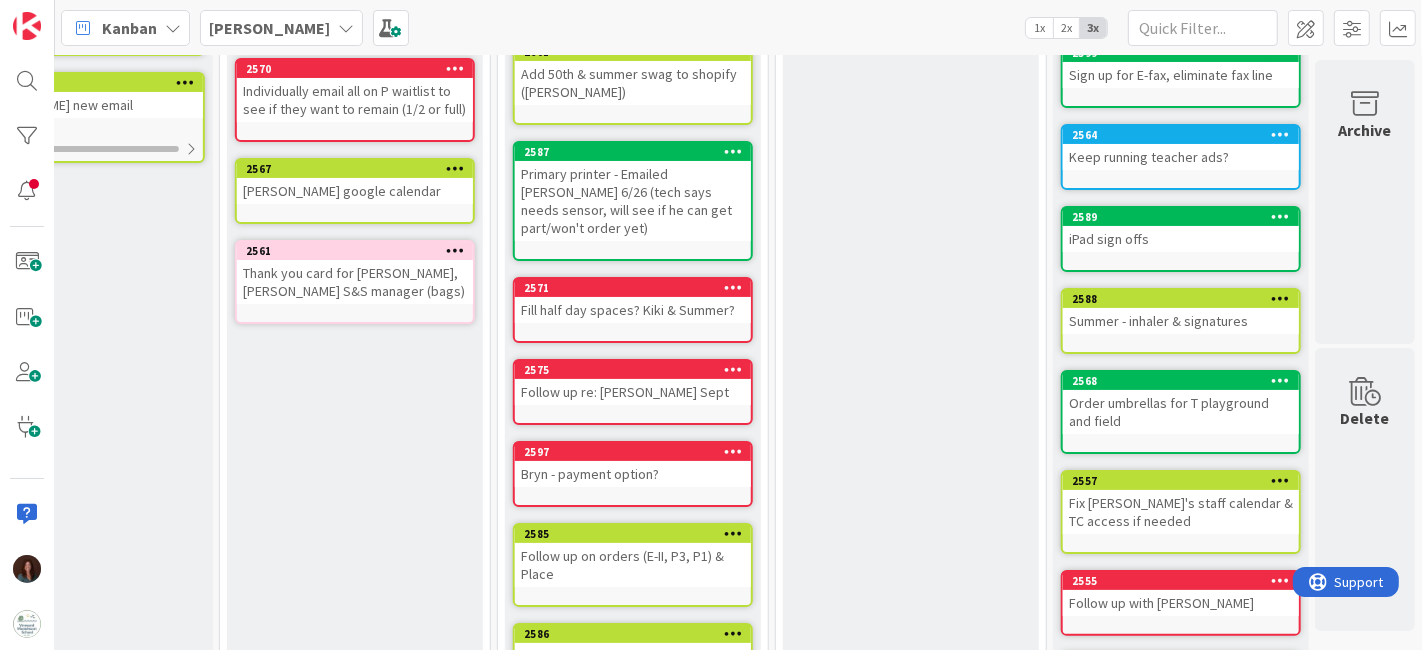 click at bounding box center [733, 287] 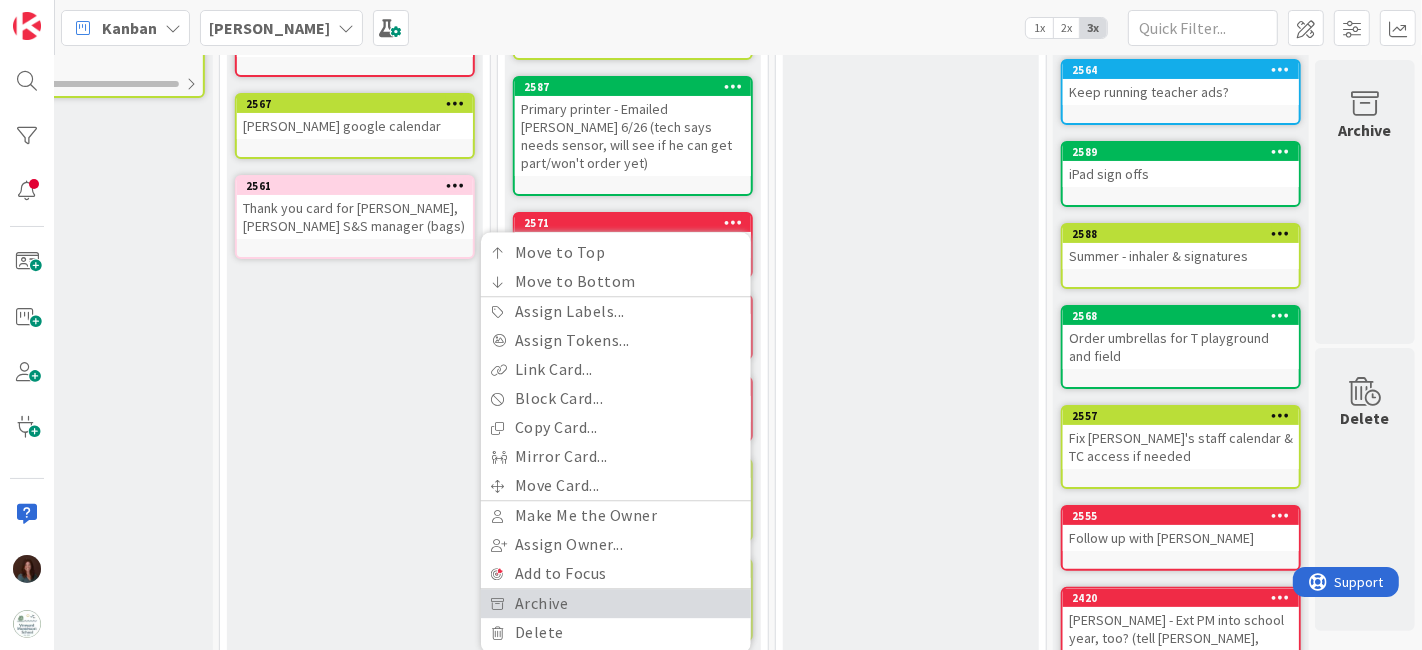 scroll, scrollTop: 333, scrollLeft: 905, axis: both 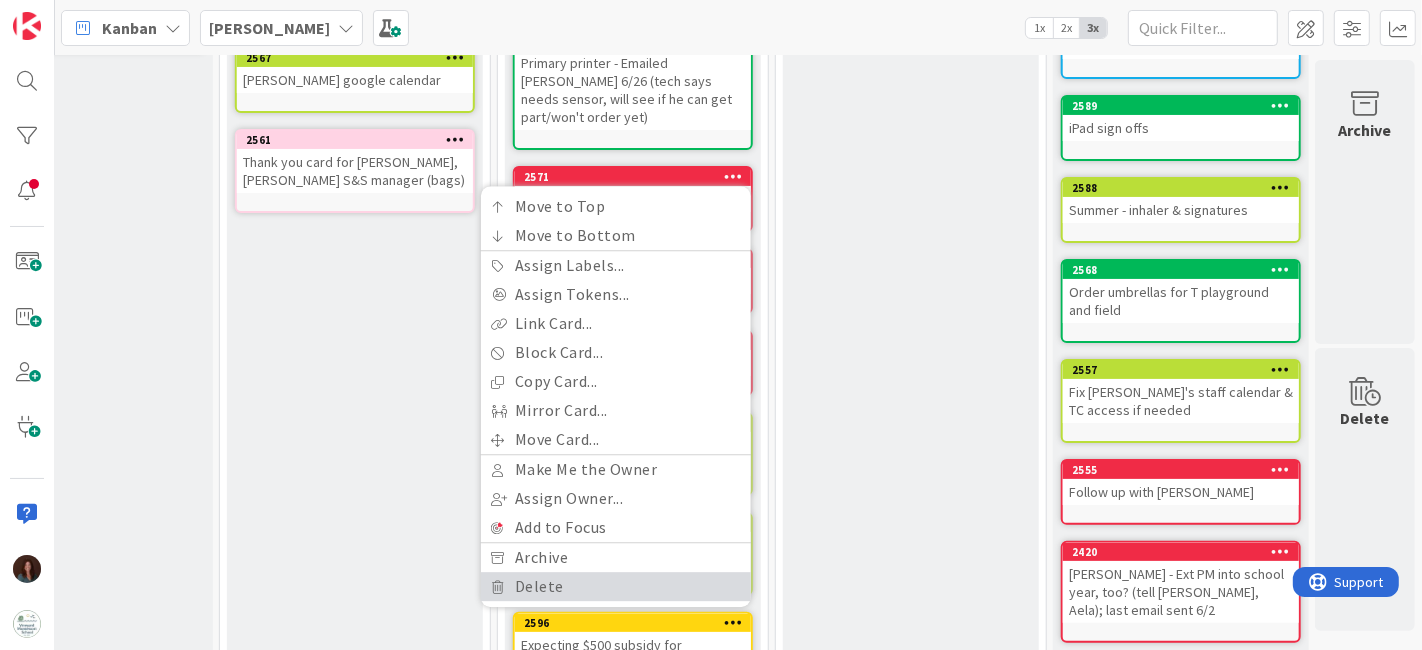 click on "Delete" at bounding box center [616, 587] 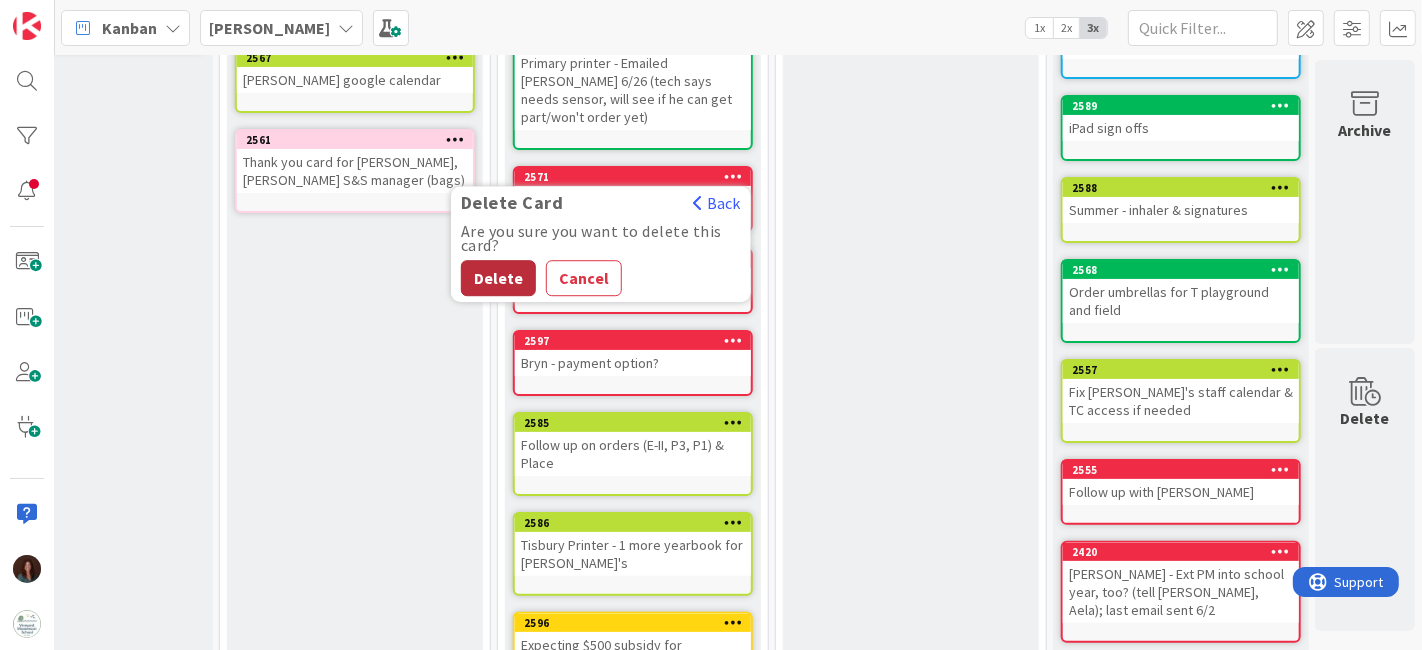 drag, startPoint x: 489, startPoint y: 258, endPoint x: 776, endPoint y: 424, distance: 331.5494 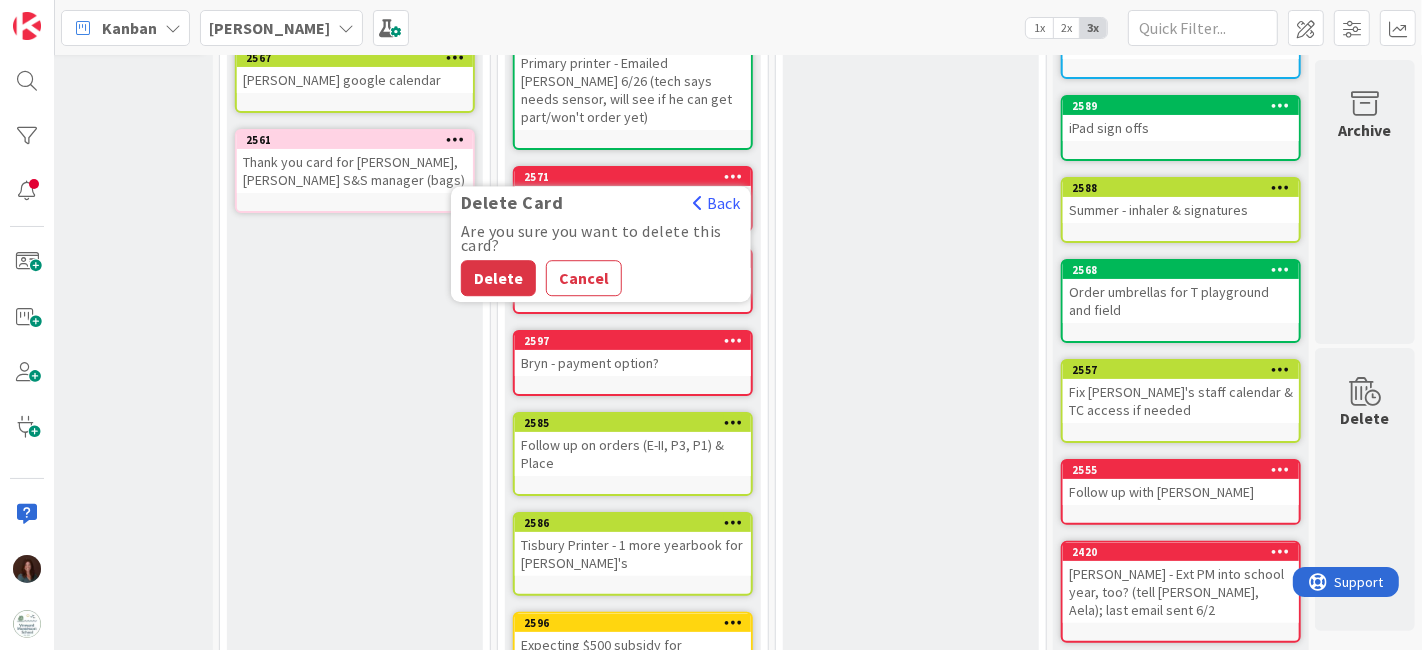click on "Delete" at bounding box center [498, 279] 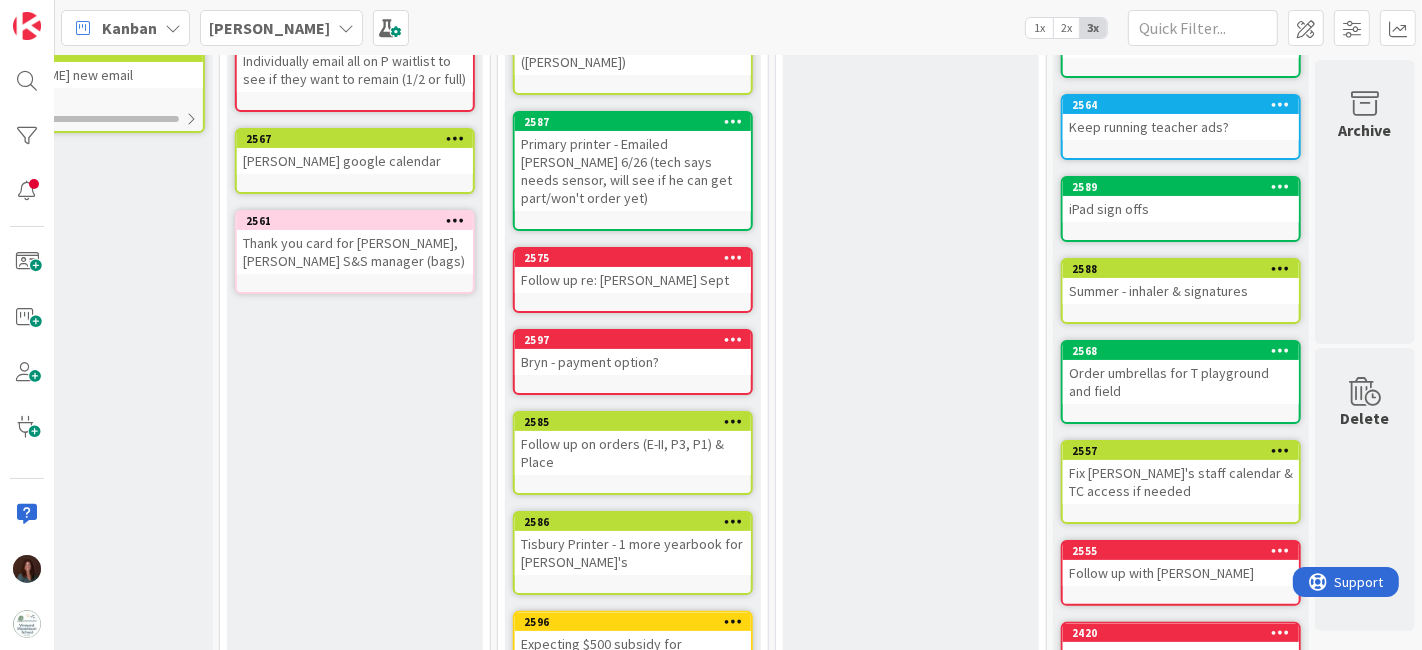 scroll, scrollTop: 222, scrollLeft: 905, axis: both 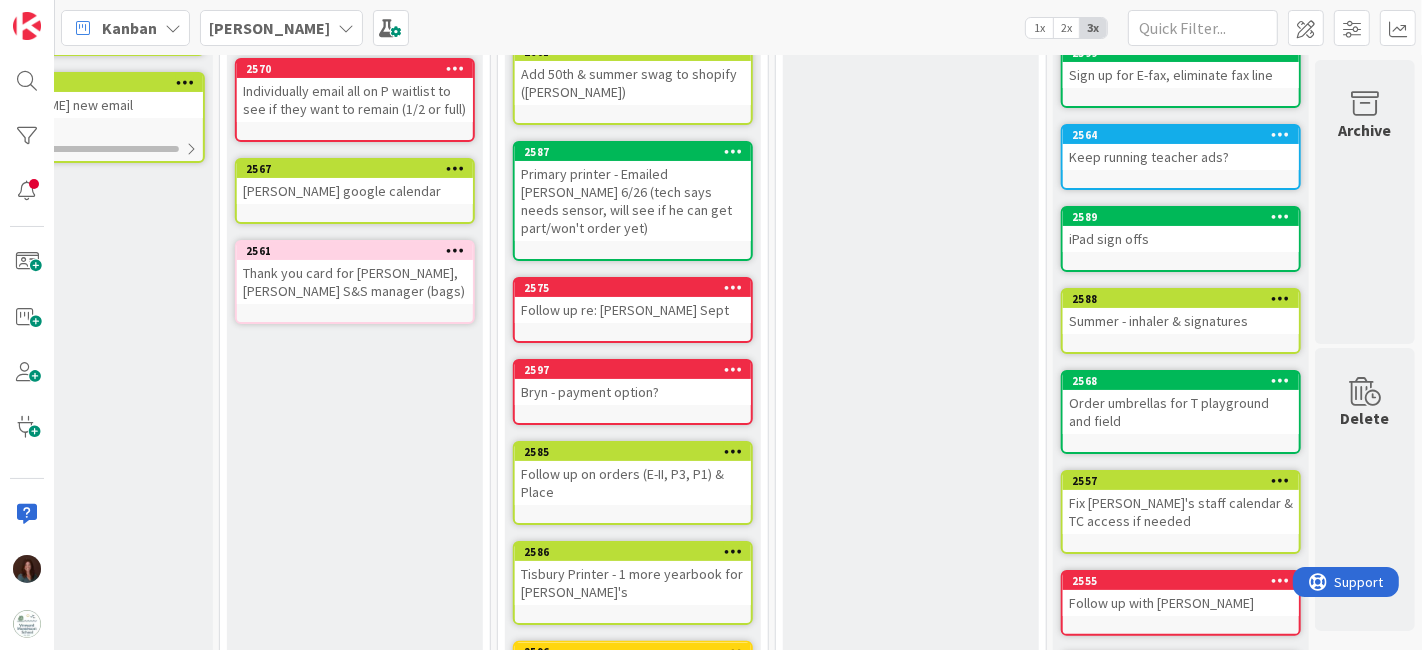 click at bounding box center (733, 369) 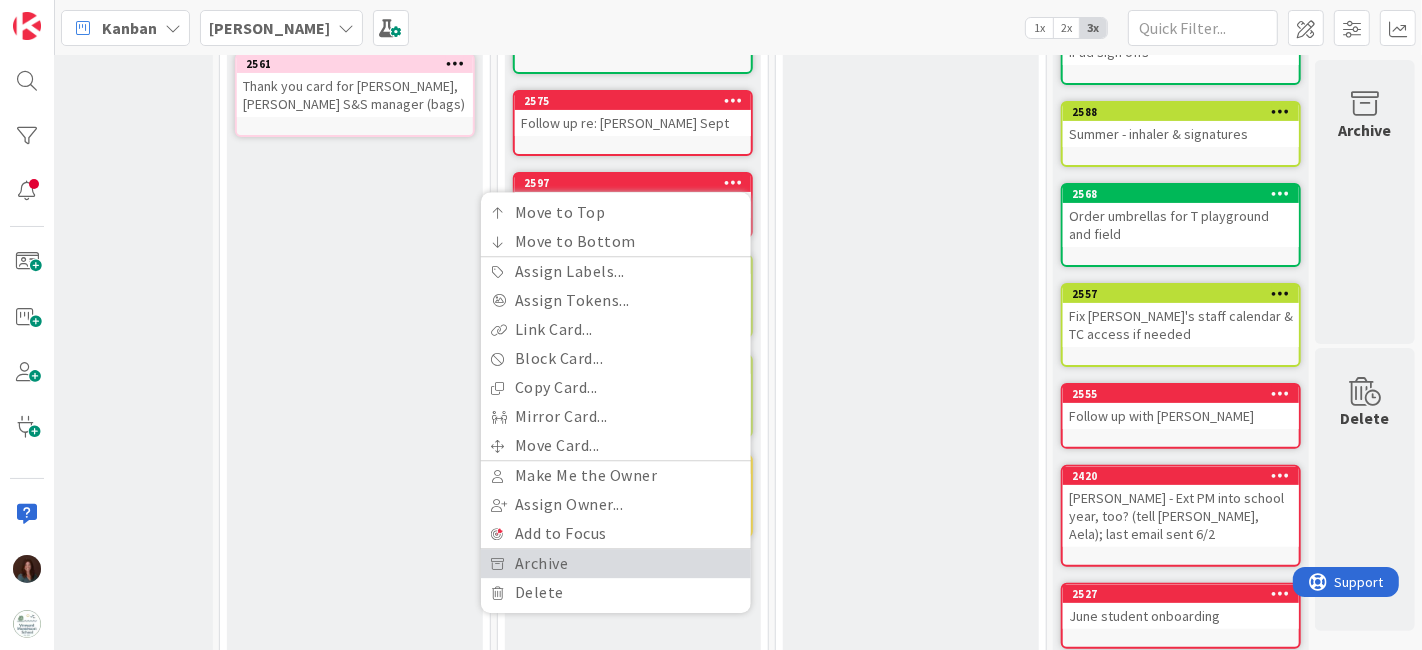 scroll, scrollTop: 444, scrollLeft: 905, axis: both 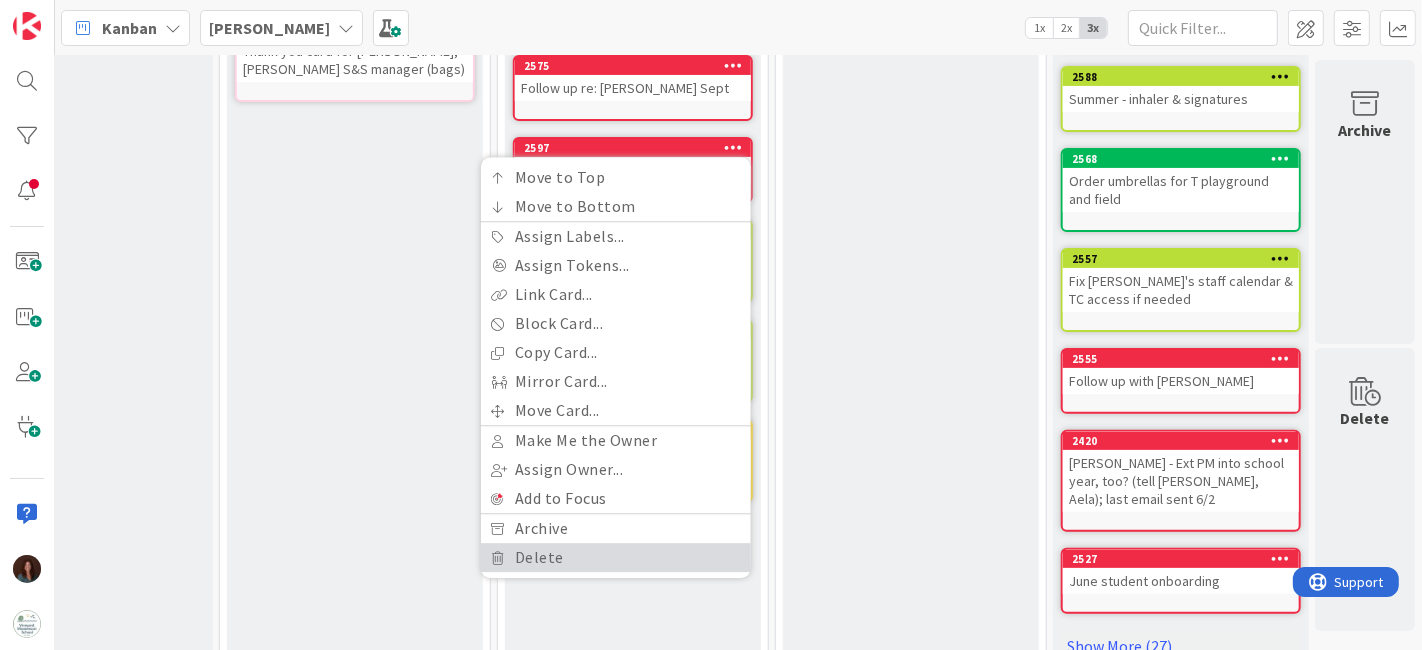 click on "Delete" at bounding box center (616, 558) 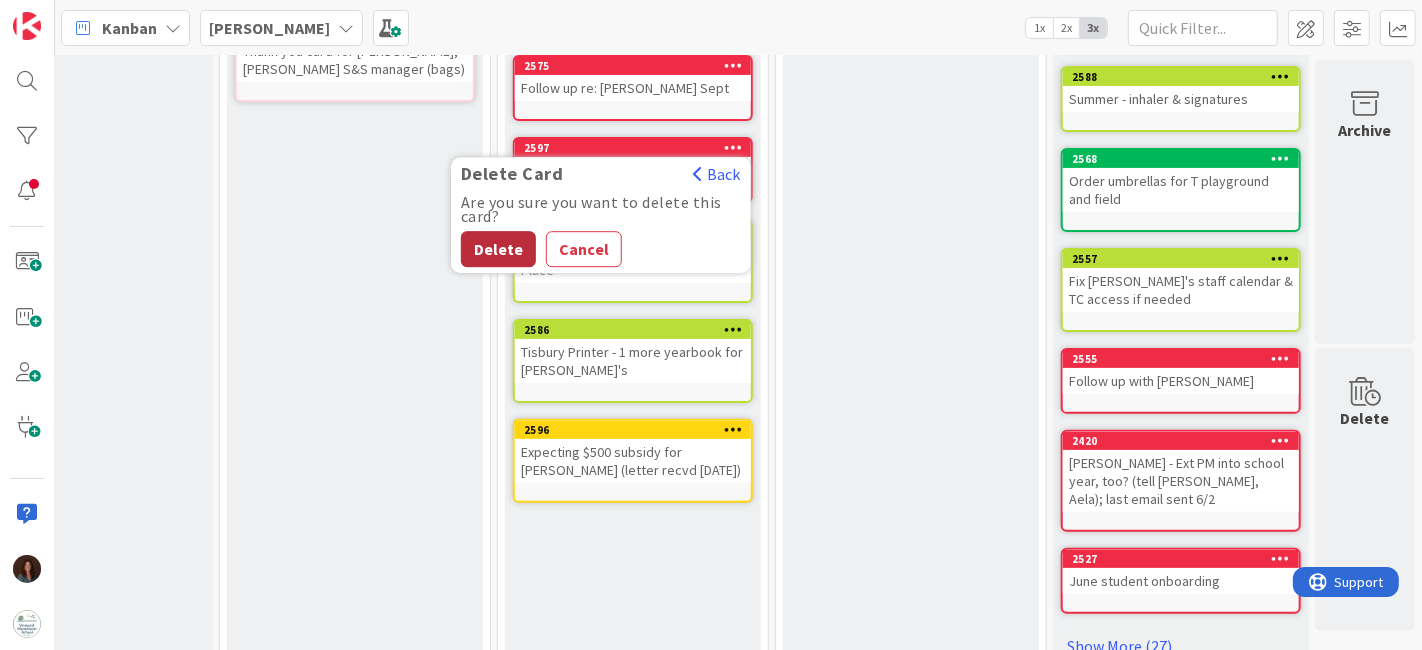 drag, startPoint x: 489, startPoint y: 227, endPoint x: 550, endPoint y: 268, distance: 73.4983 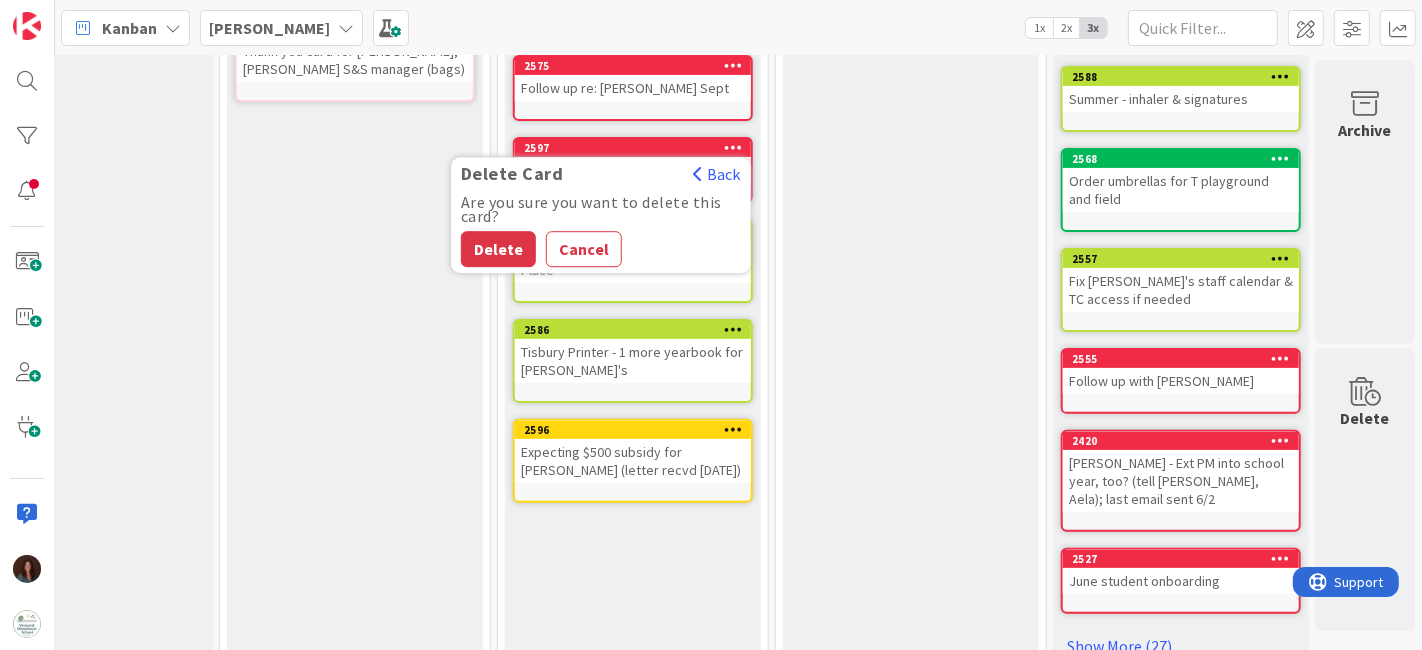 click on "Delete" at bounding box center (498, 250) 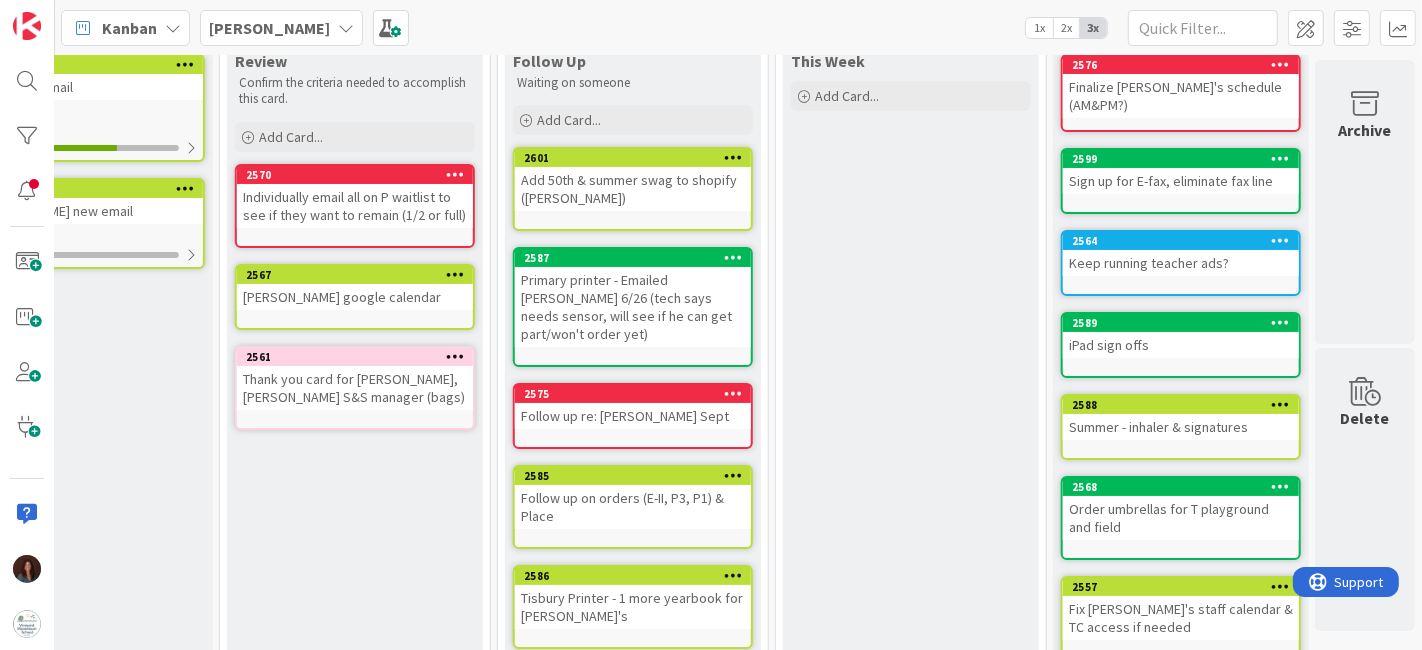 scroll, scrollTop: 111, scrollLeft: 905, axis: both 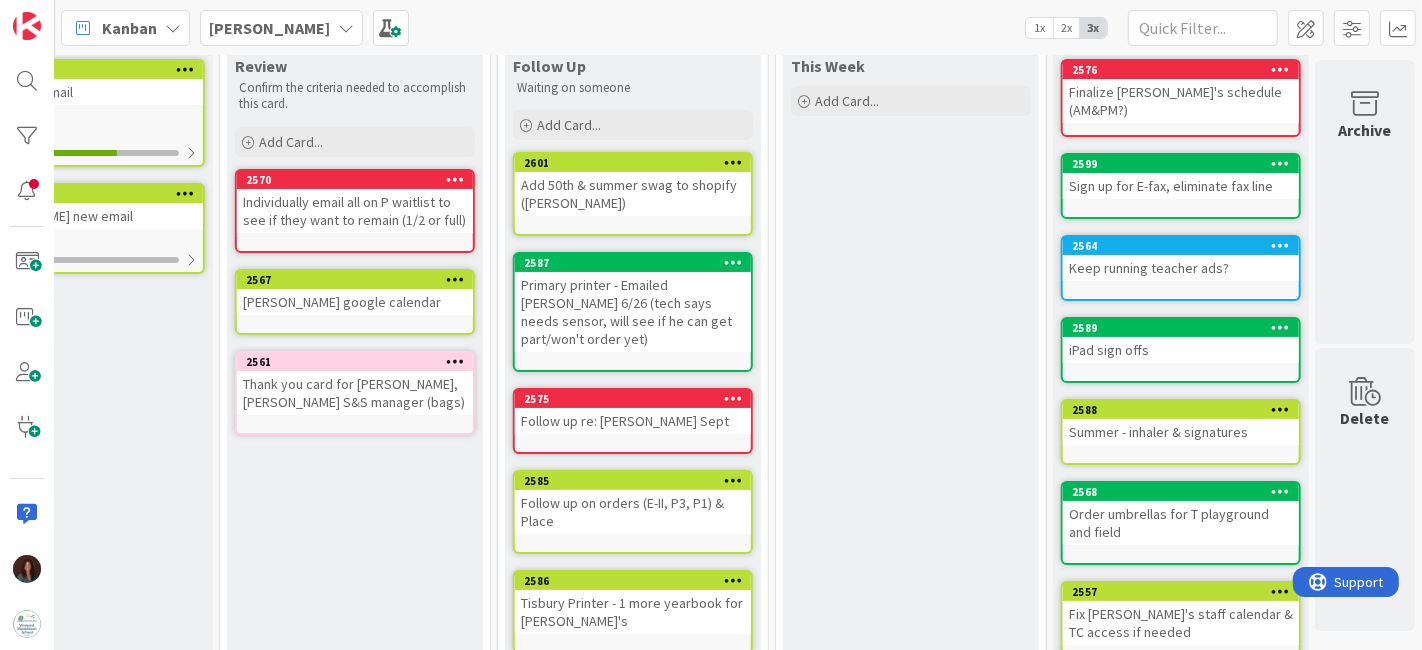 click at bounding box center (733, 398) 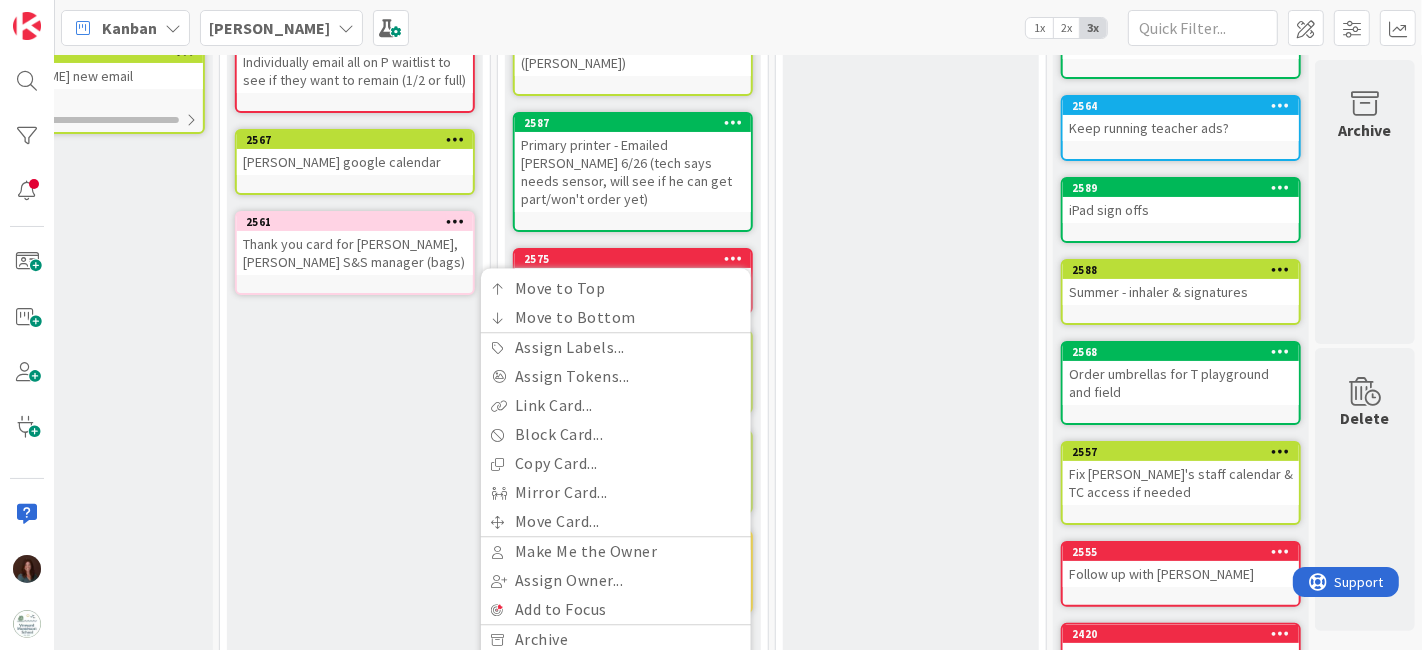 scroll, scrollTop: 444, scrollLeft: 905, axis: both 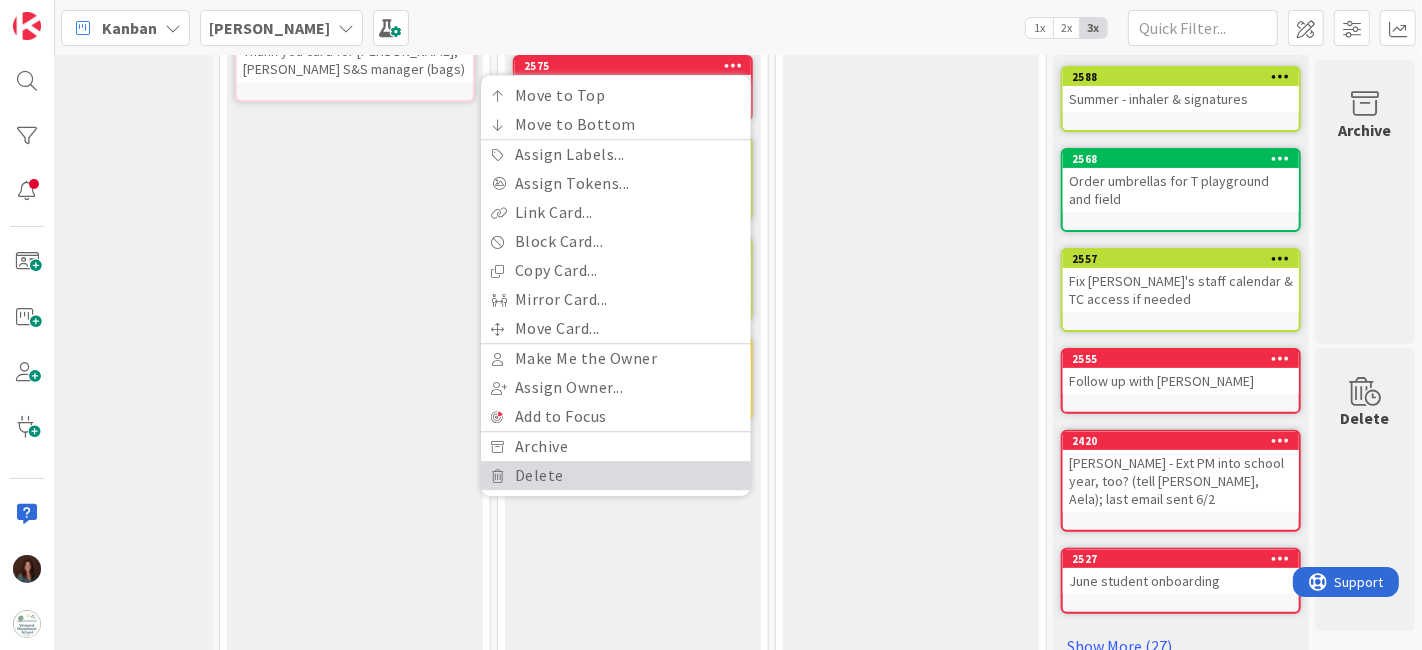 click on "Delete" at bounding box center (616, 476) 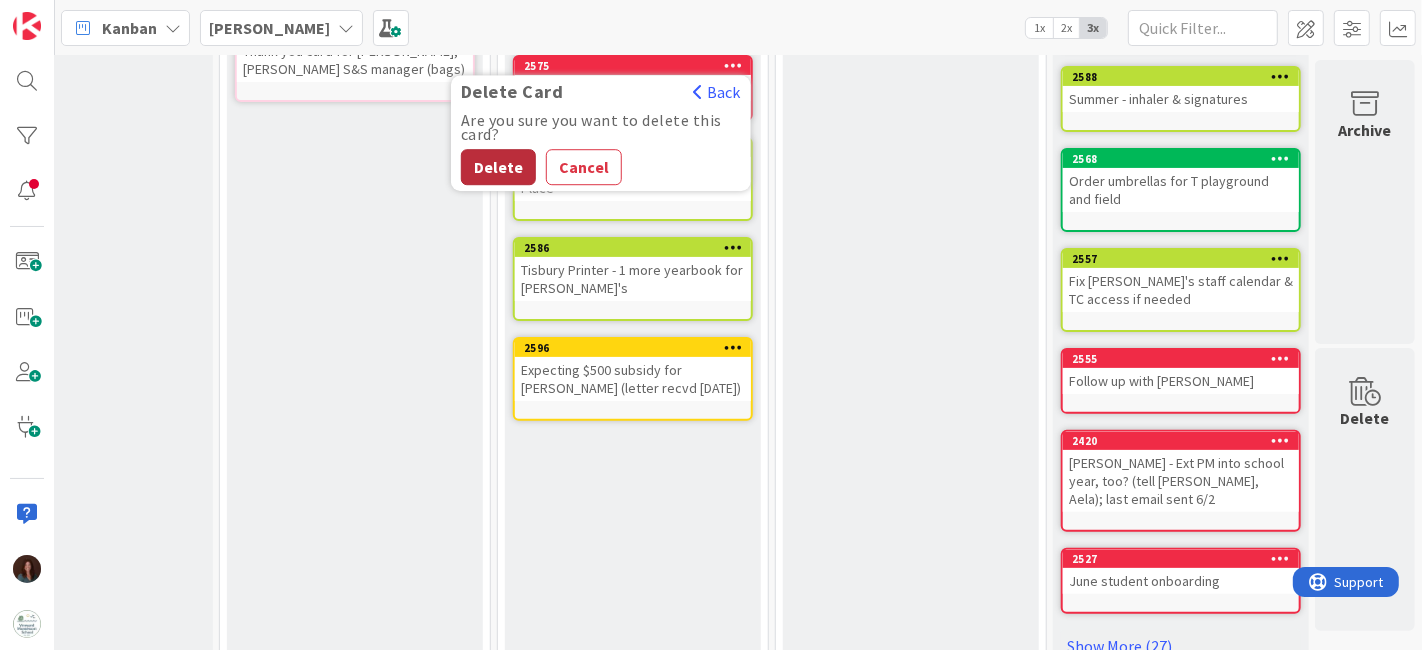 click on "Delete" at bounding box center [498, 168] 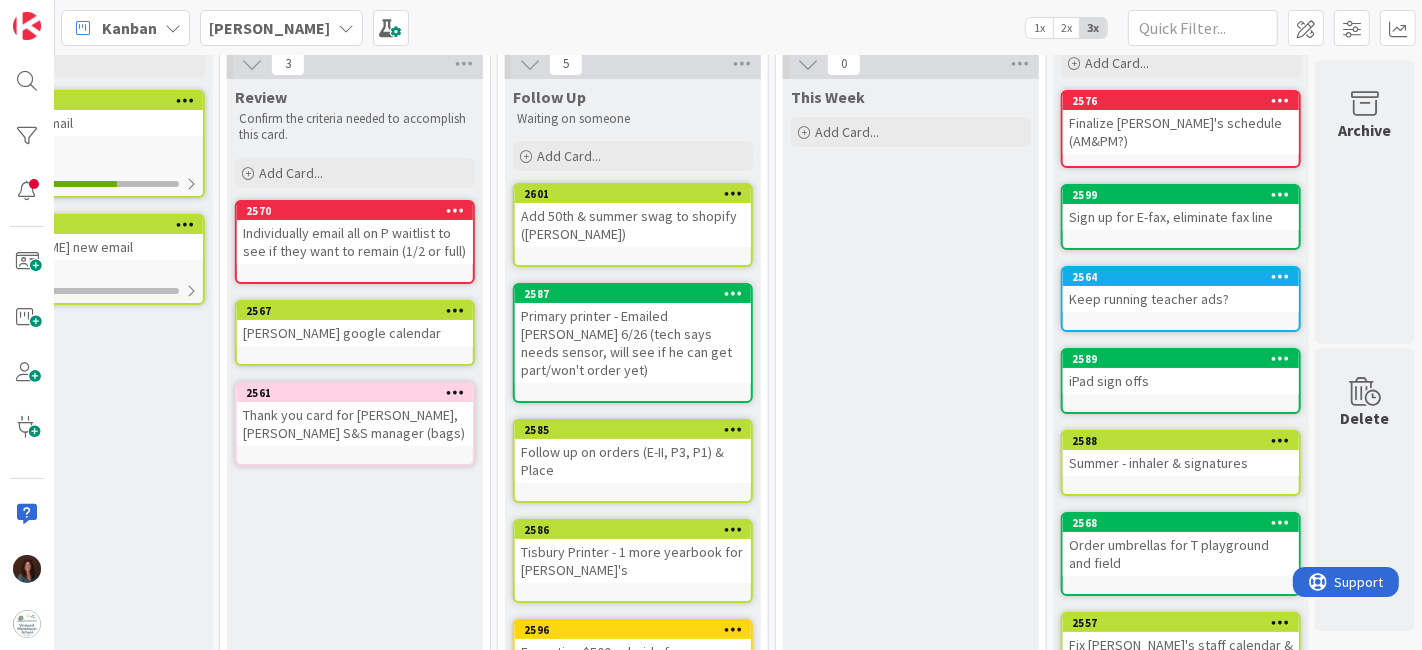 scroll, scrollTop: 111, scrollLeft: 905, axis: both 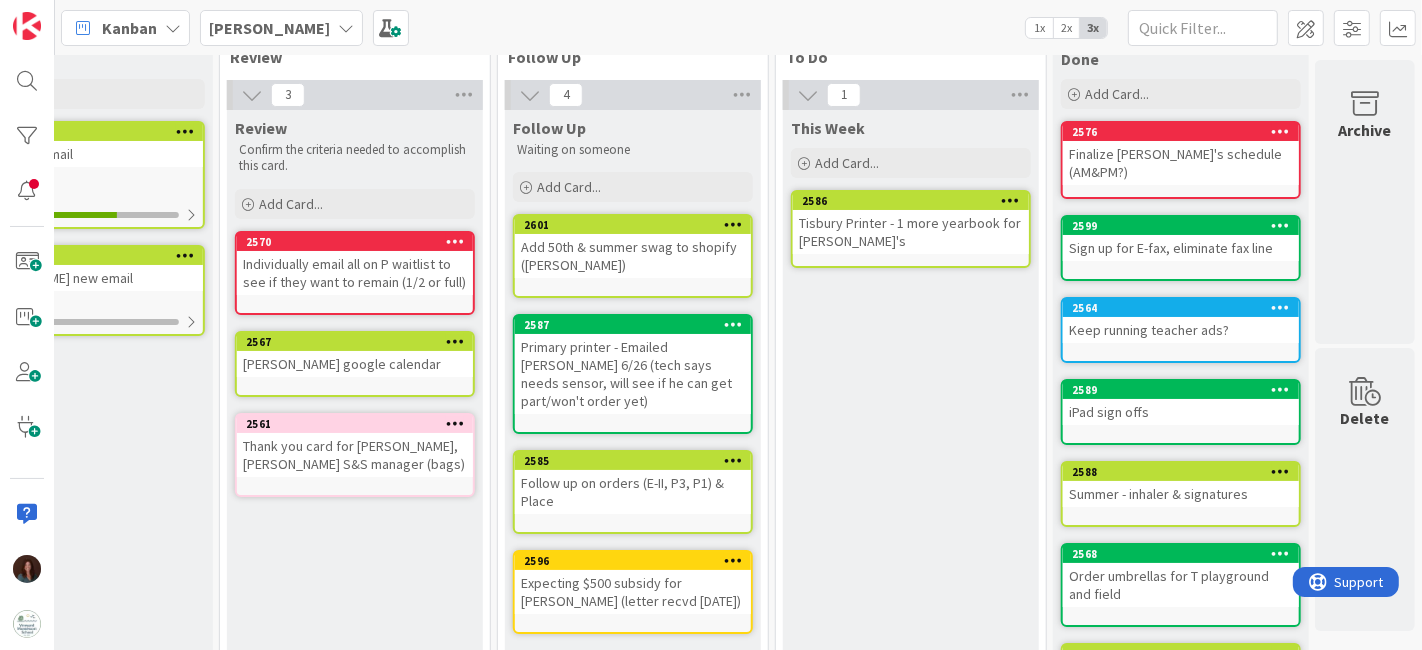 click on "Follow up on orders (E-II, P3, P1) & Place" at bounding box center [633, 492] 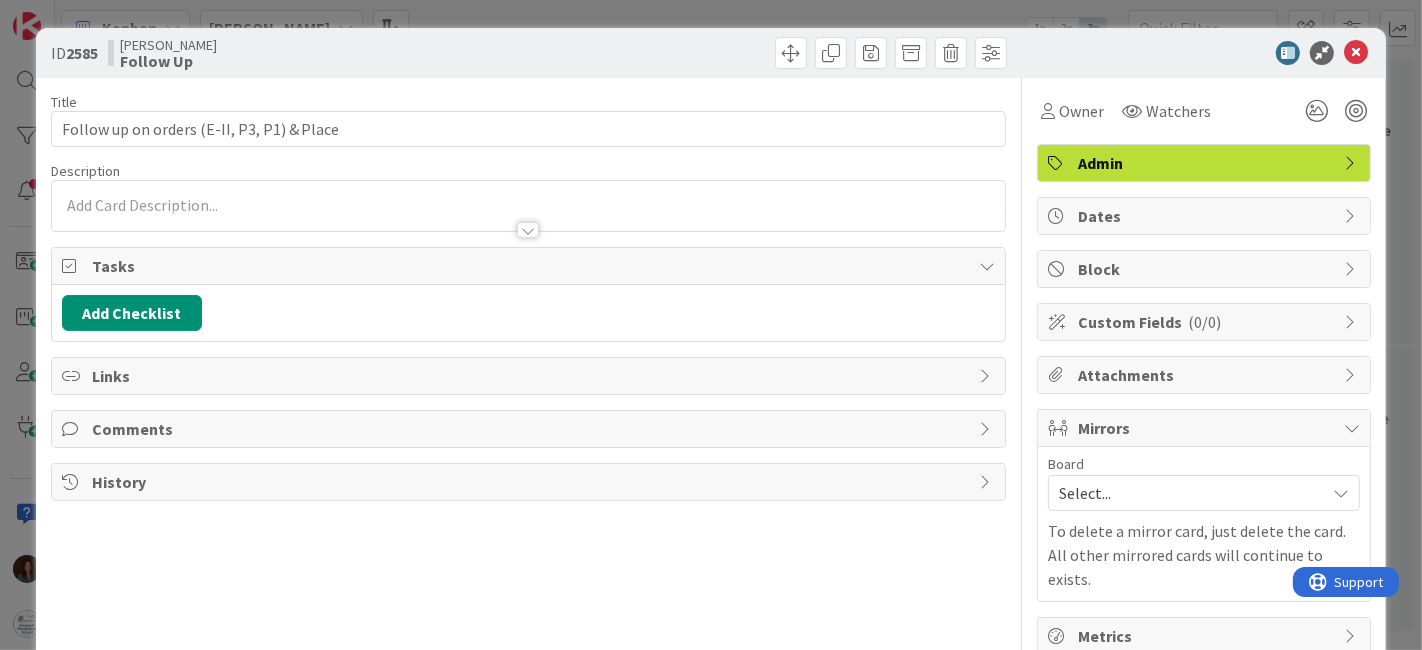 scroll, scrollTop: 0, scrollLeft: 0, axis: both 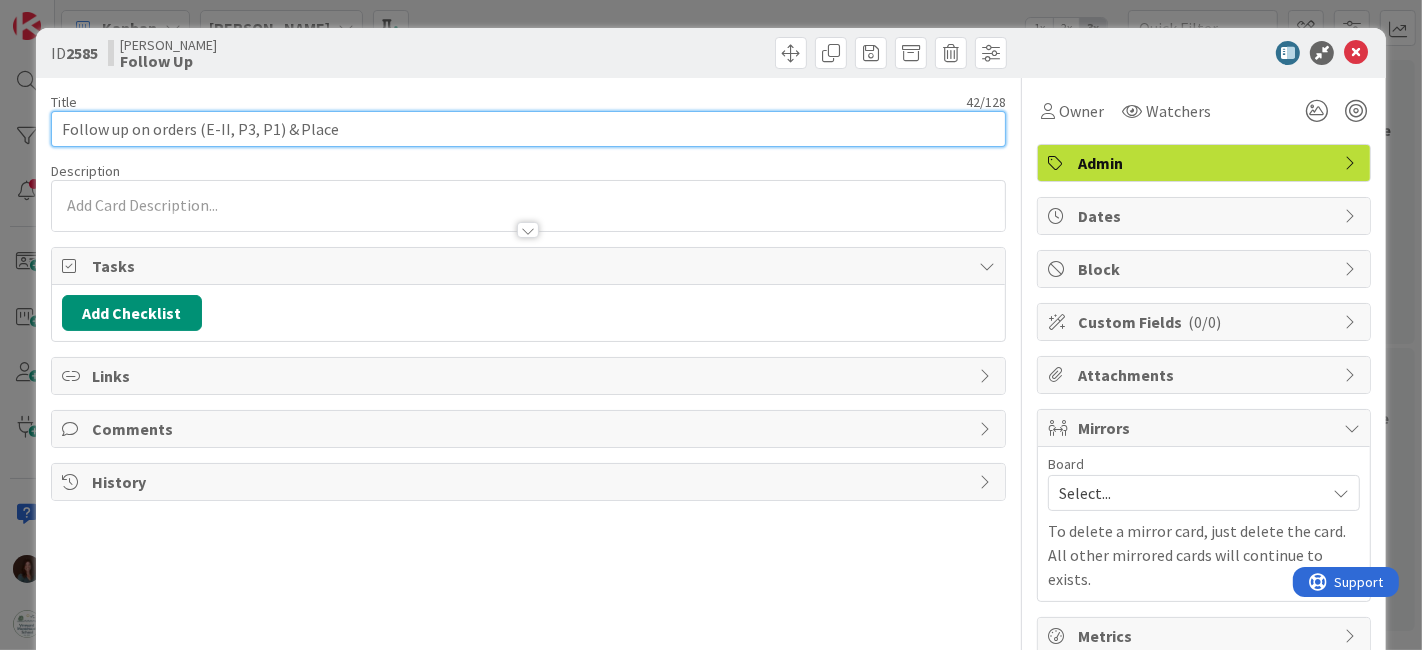drag, startPoint x: 136, startPoint y: 121, endPoint x: 0, endPoint y: 113, distance: 136.23509 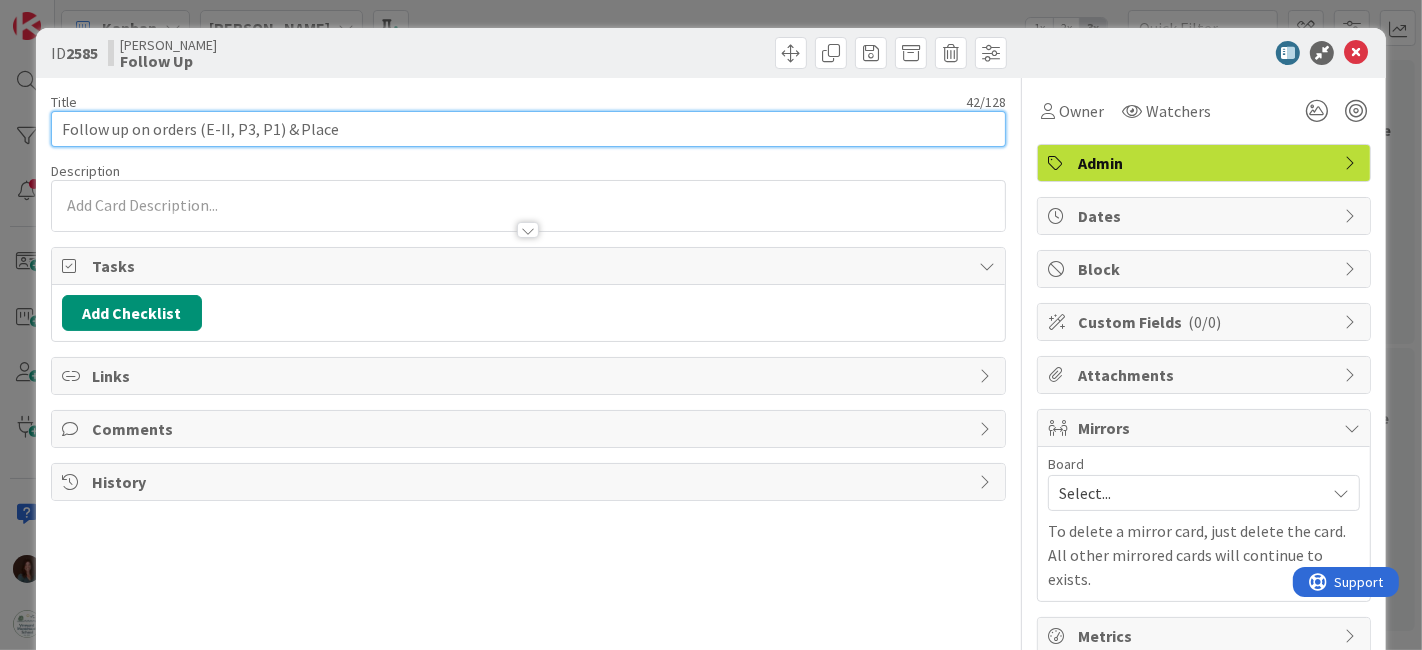 click on "ID  2585 [PERSON_NAME] Follow Up Title 42 / 128 Follow up on orders (E-II, P3, P1) & Place Description Owner Watchers Admin Tasks Add Checklist Links Comments History Owner Watchers Admin Dates Block Custom Fields ( 0/0 ) Attachments Mirrors Board Select... To delete a mirror card, just delete the card. All other mirrored cards will continue to exists. Metrics" at bounding box center (711, 325) 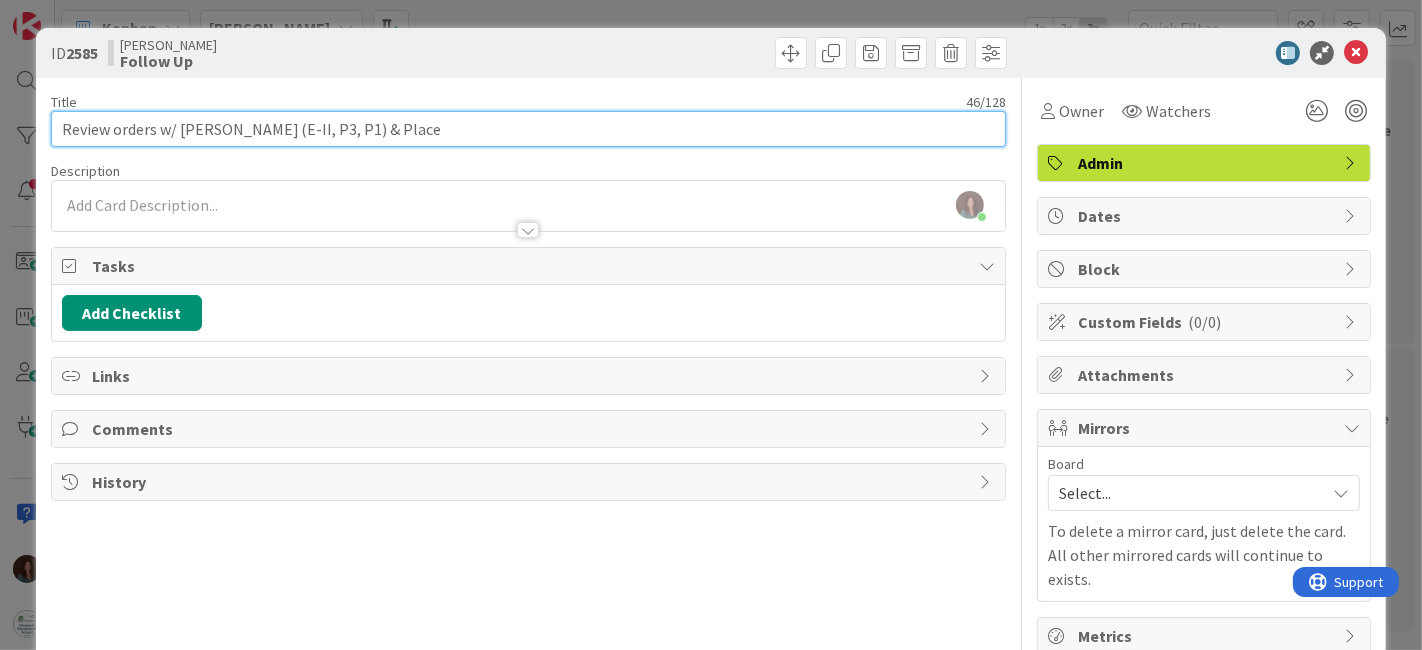 drag, startPoint x: 328, startPoint y: 128, endPoint x: 220, endPoint y: 151, distance: 110.42192 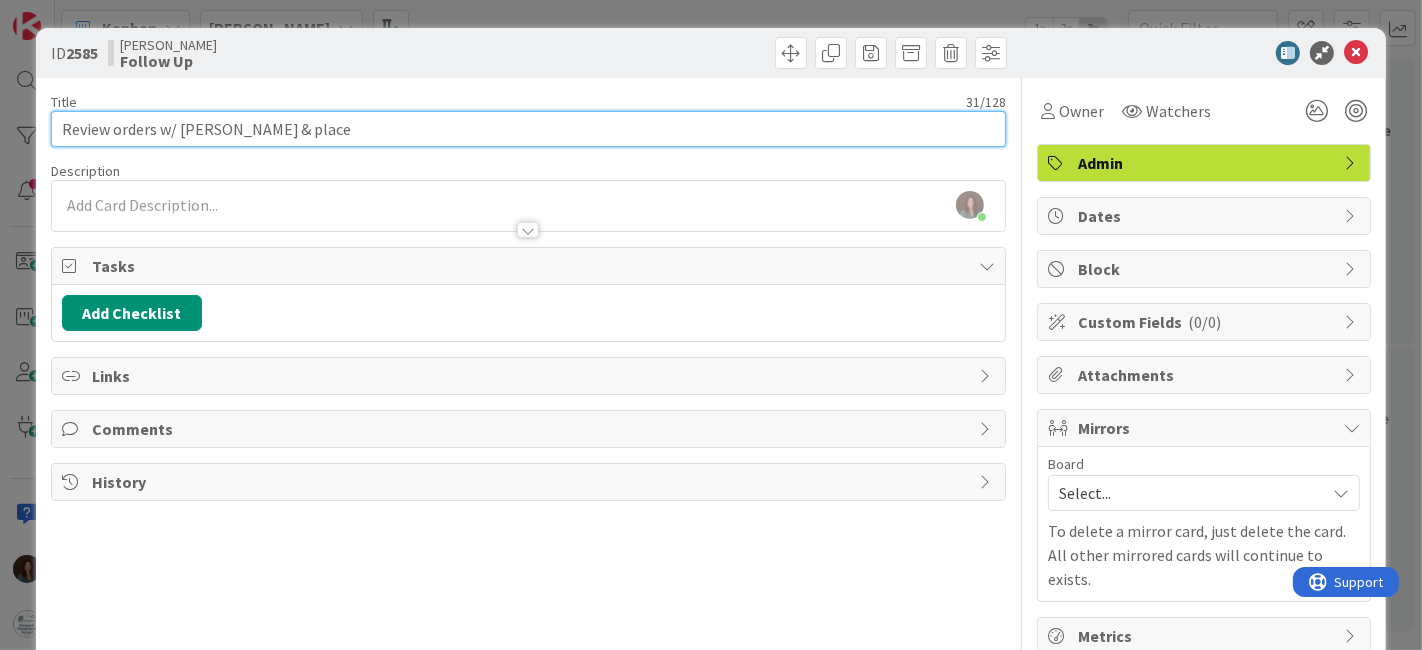 type on "Review orders w/ [PERSON_NAME] & place" 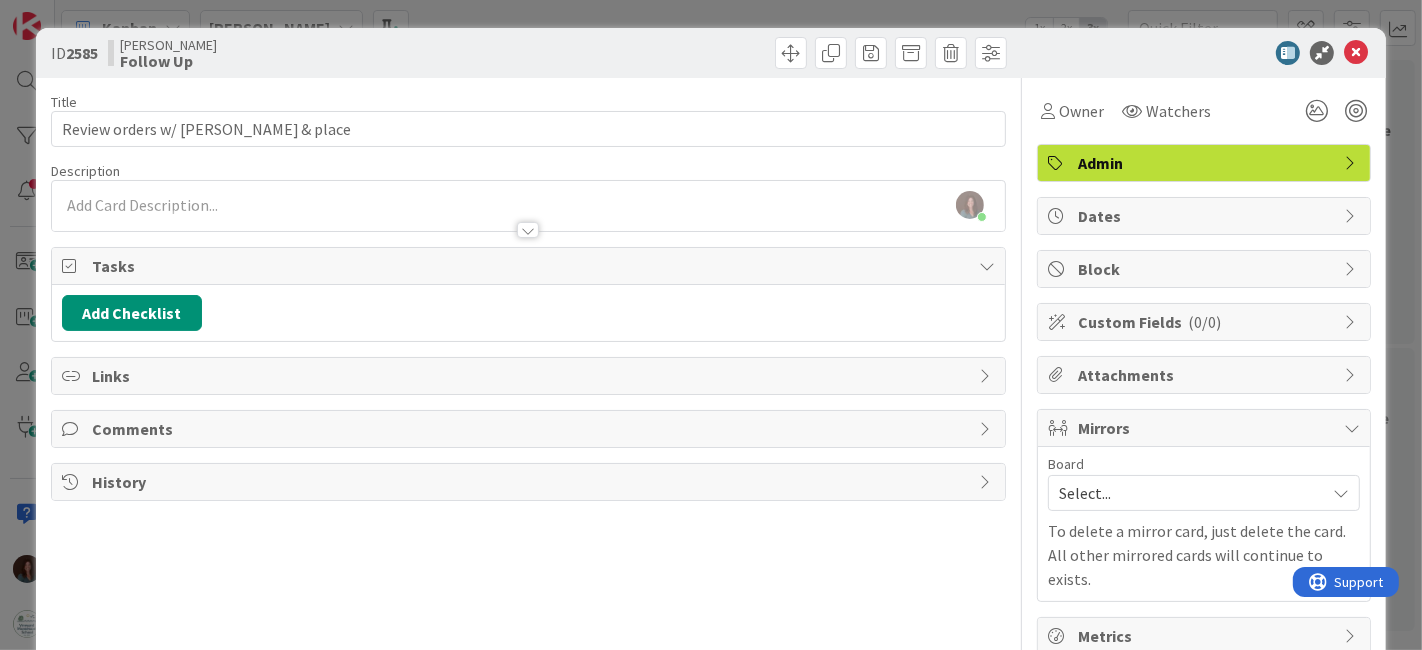 click at bounding box center [1356, 53] 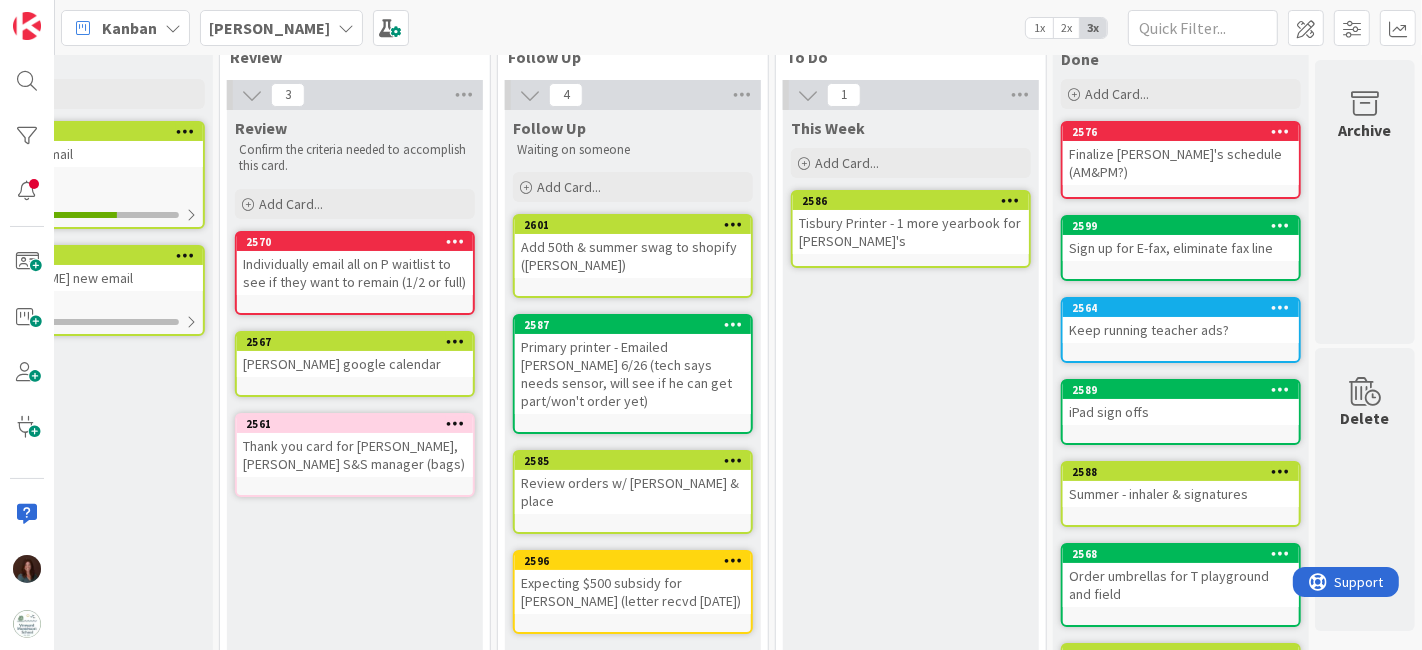 scroll, scrollTop: 0, scrollLeft: 0, axis: both 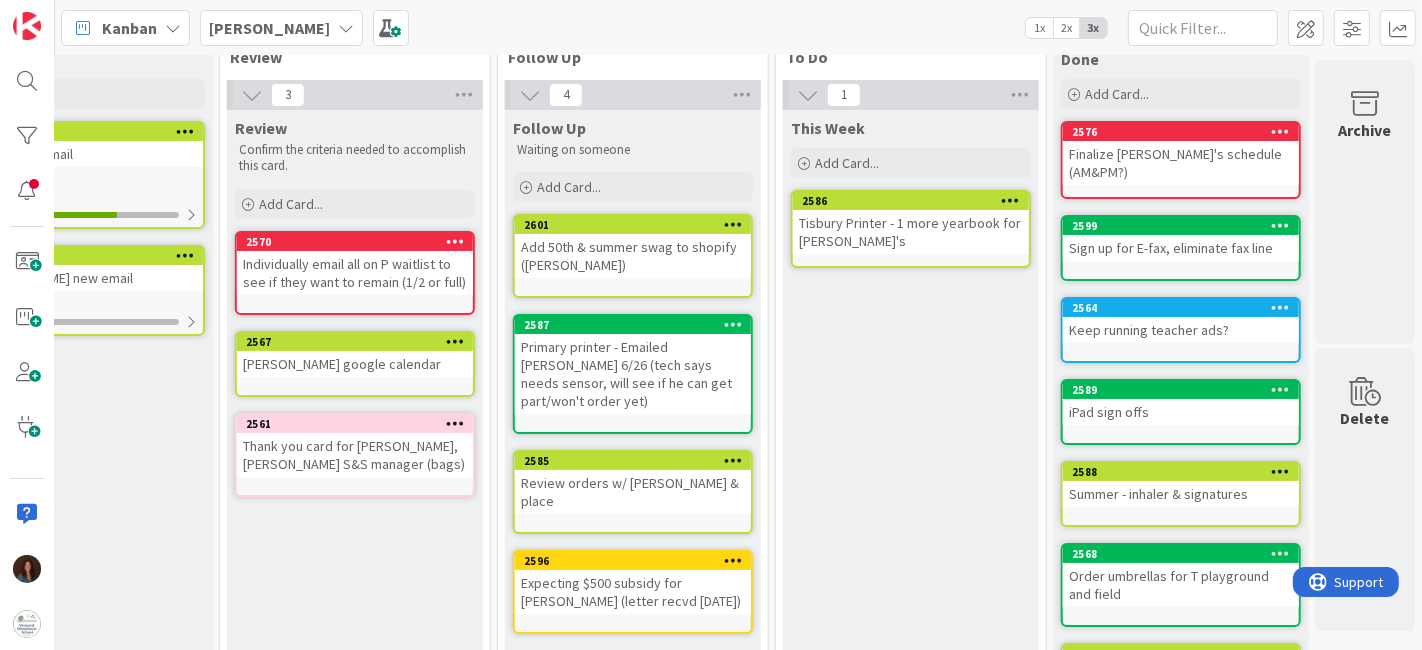 click on "Add 50th & summer swag to shopify ([PERSON_NAME])" at bounding box center [633, 256] 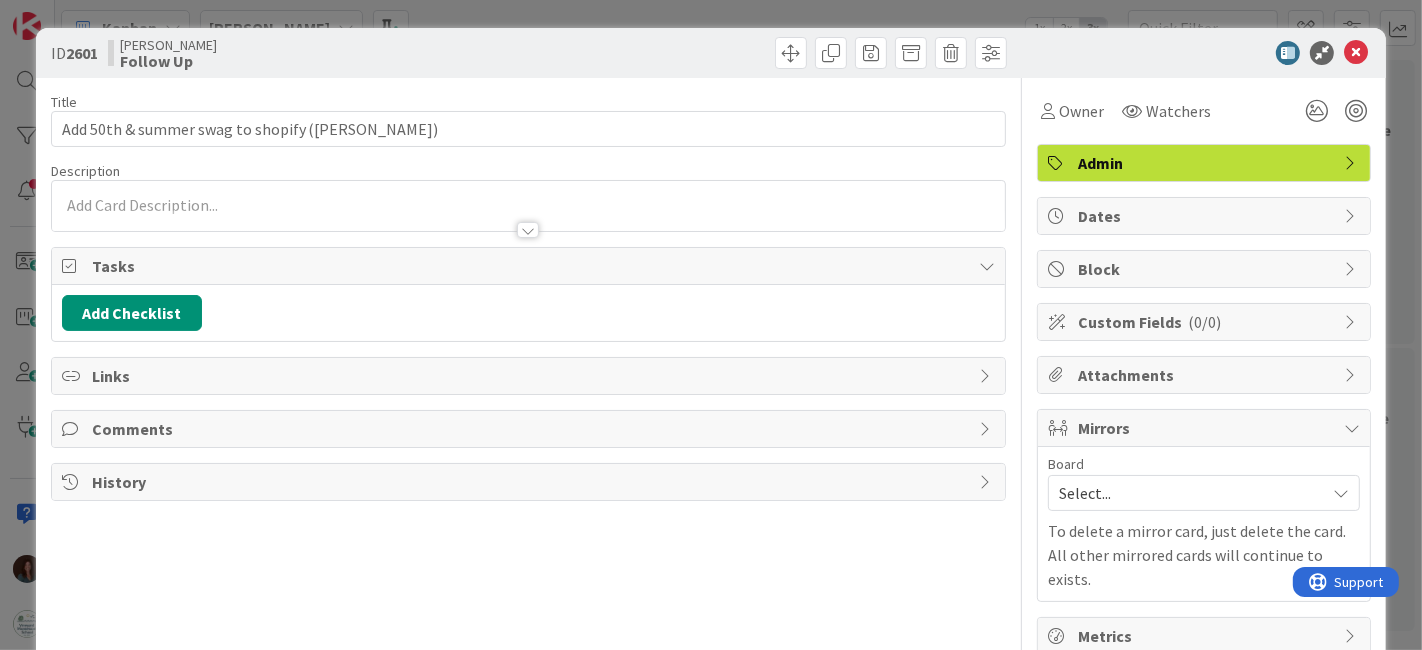 scroll, scrollTop: 0, scrollLeft: 0, axis: both 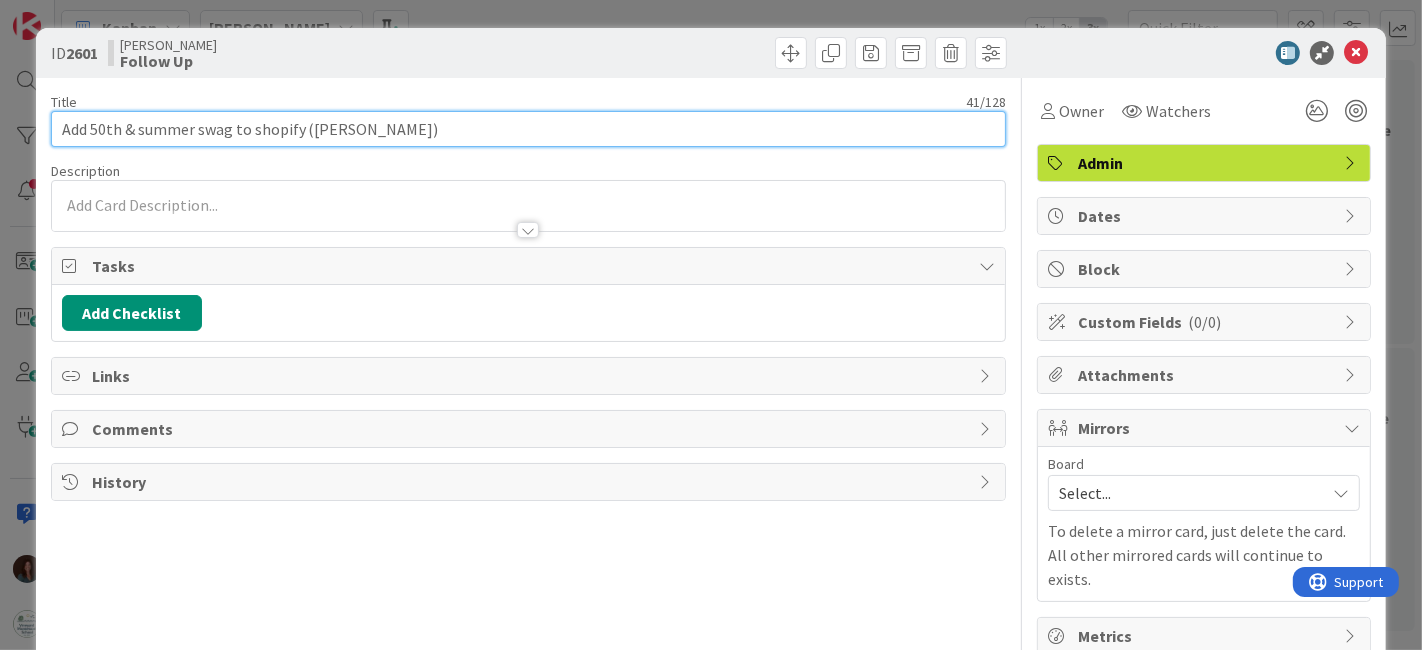 drag, startPoint x: 61, startPoint y: 128, endPoint x: 47, endPoint y: 132, distance: 14.56022 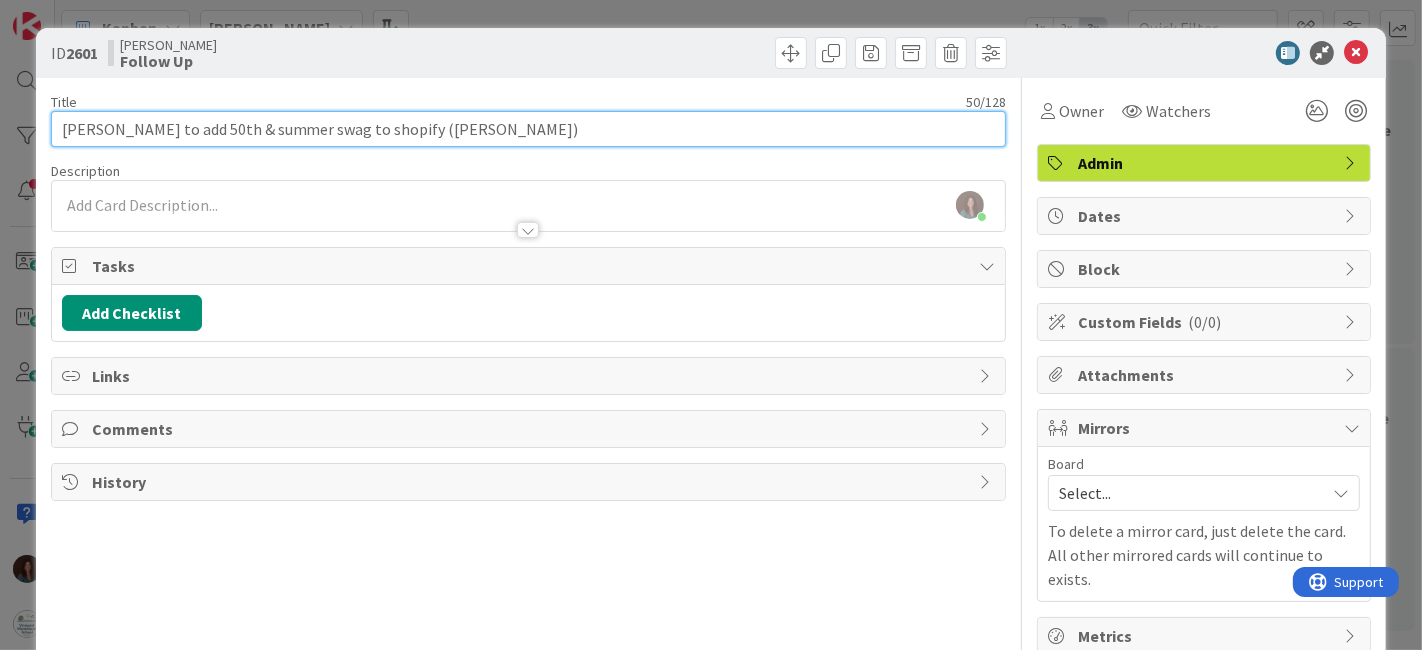 drag, startPoint x: 408, startPoint y: 130, endPoint x: 372, endPoint y: 164, distance: 49.517673 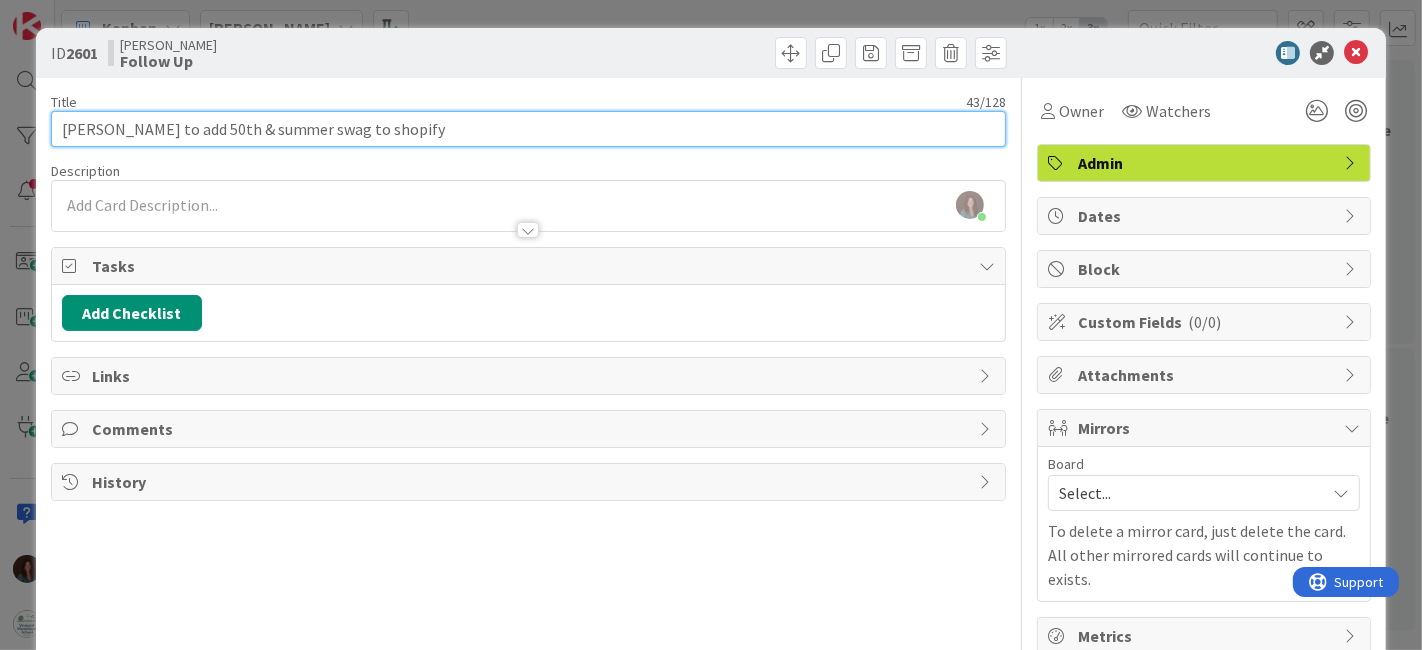 click on "[PERSON_NAME] to add 50th & summer swag to shopify" at bounding box center [529, 129] 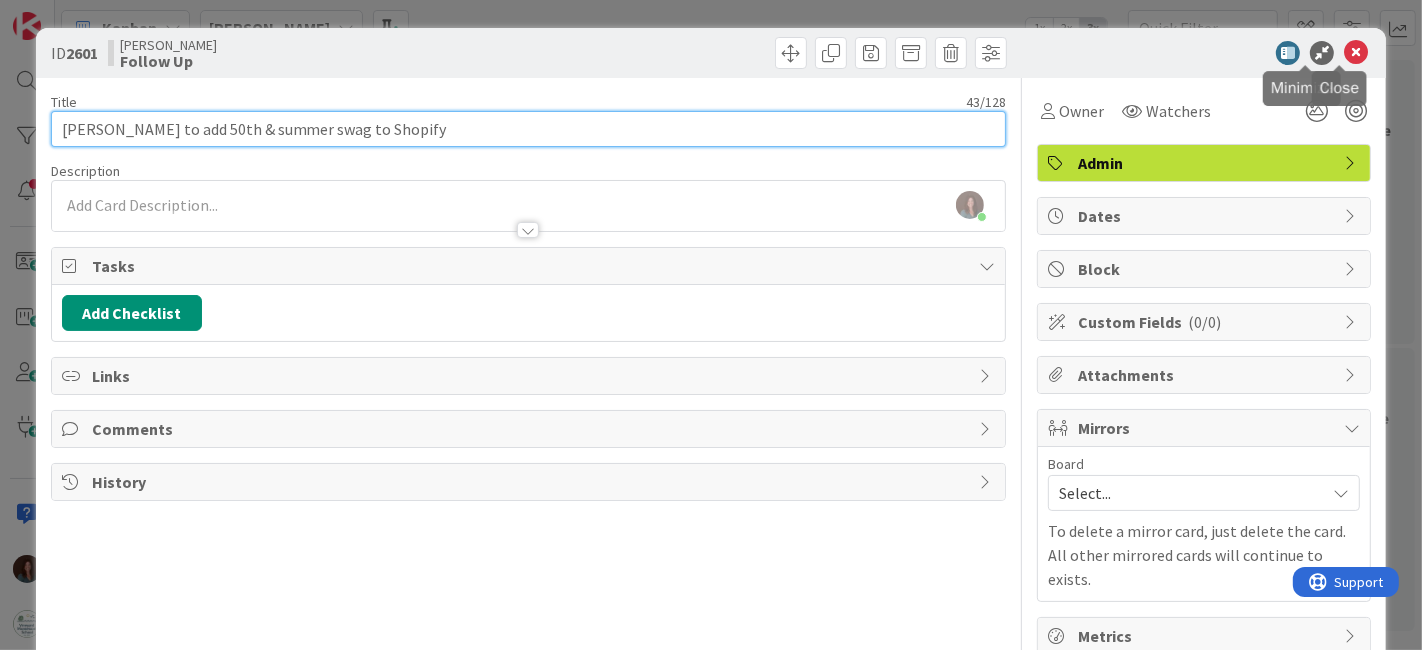 type on "[PERSON_NAME] to add 50th & summer swag to Shopify" 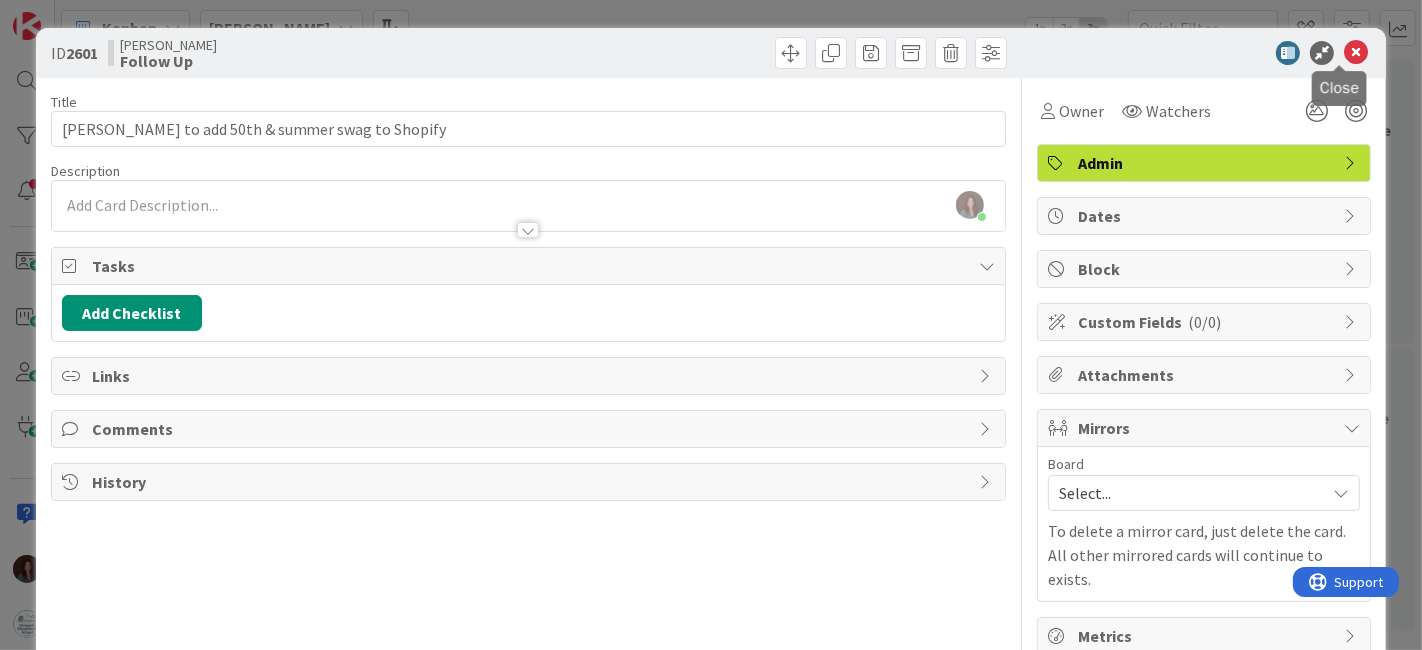 click at bounding box center [1356, 53] 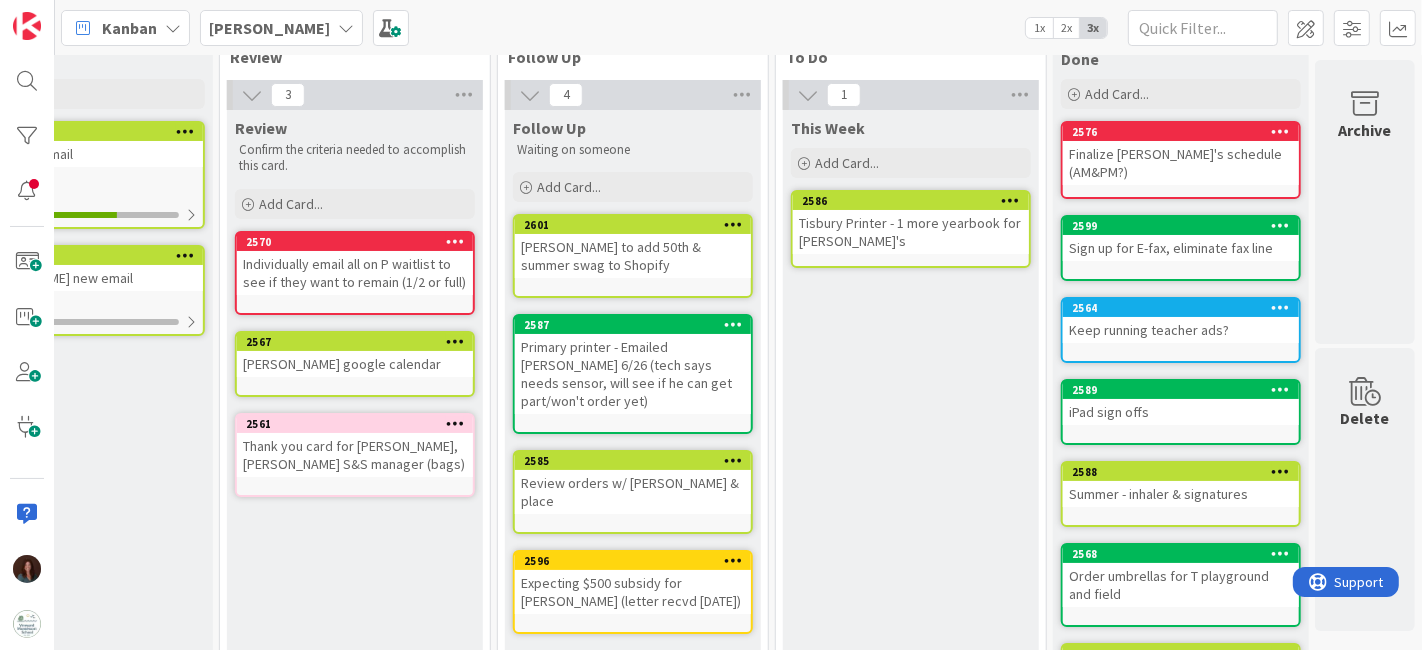 scroll, scrollTop: 0, scrollLeft: 0, axis: both 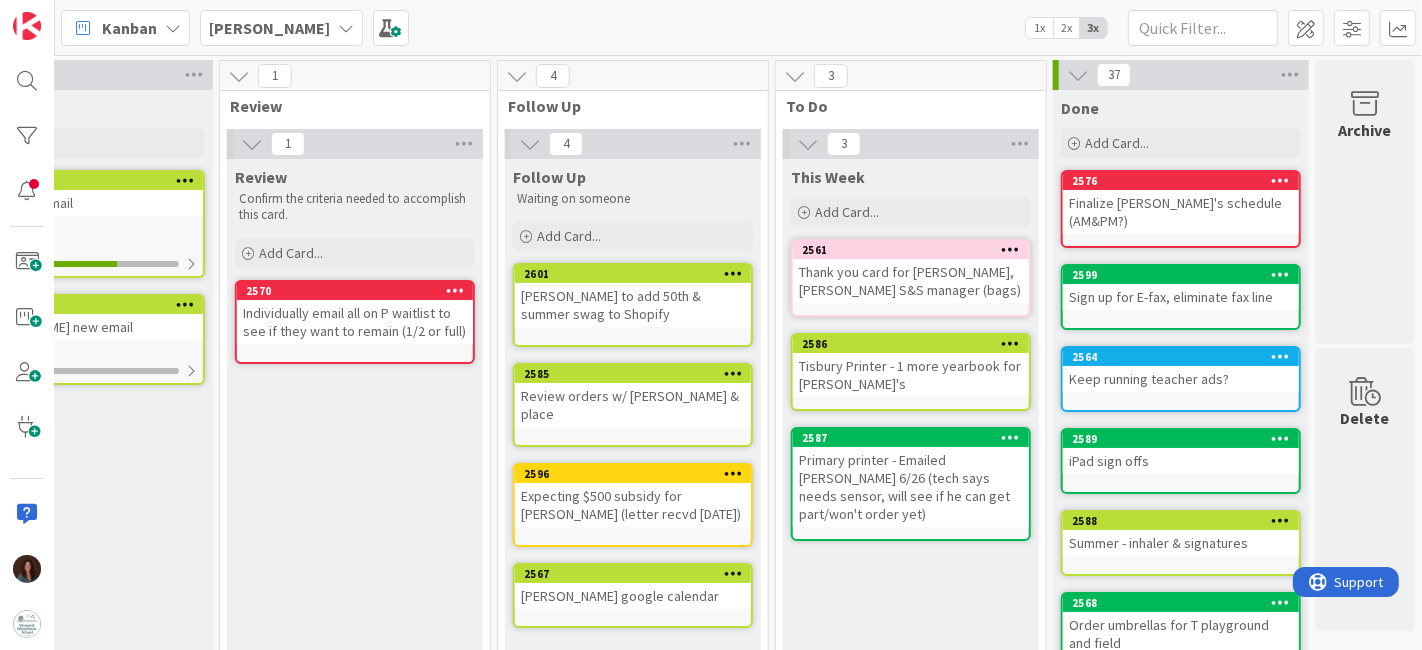 click on "[PERSON_NAME] google calendar" at bounding box center [633, 596] 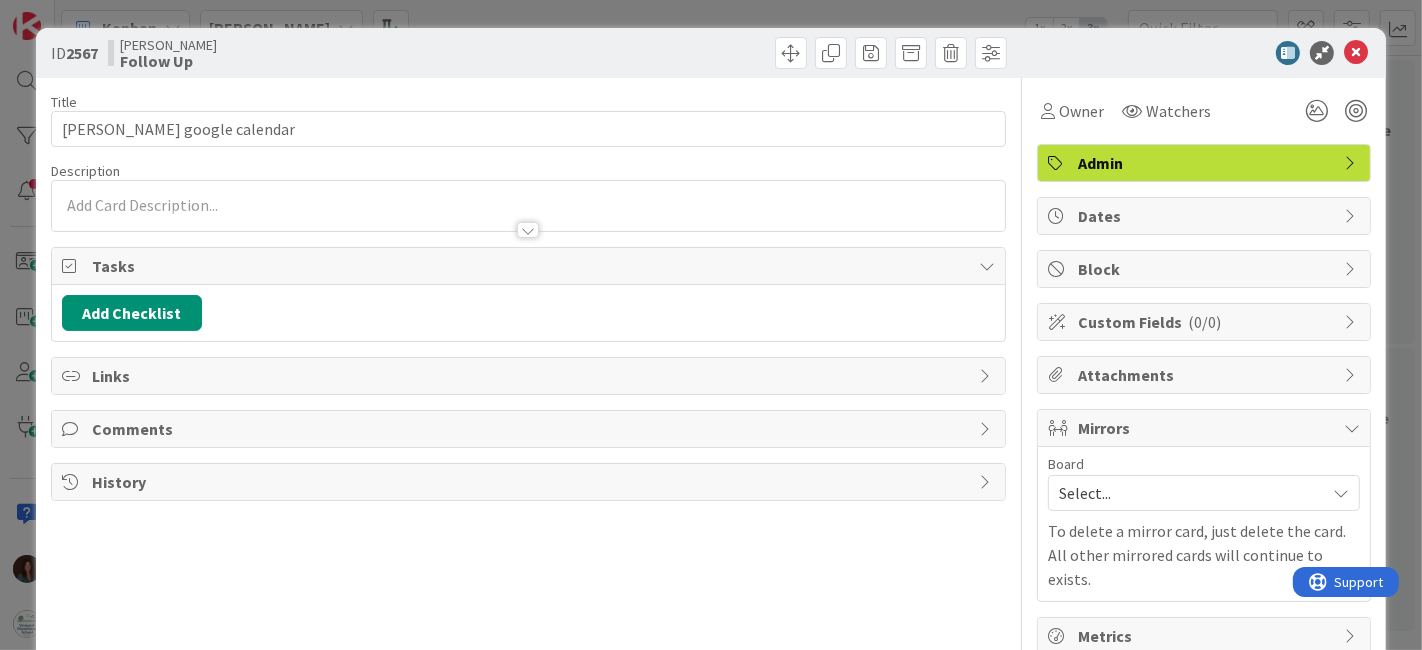 scroll, scrollTop: 0, scrollLeft: 0, axis: both 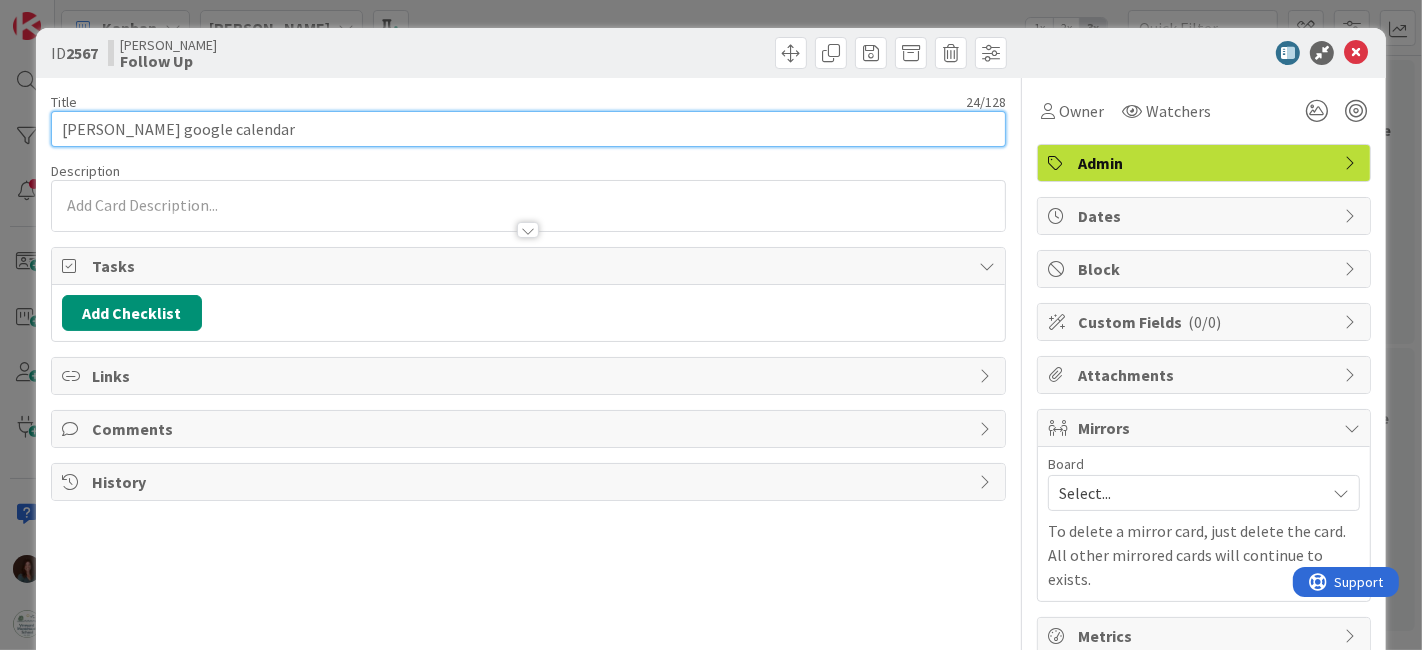 click on "[PERSON_NAME] google calendar" at bounding box center (529, 129) 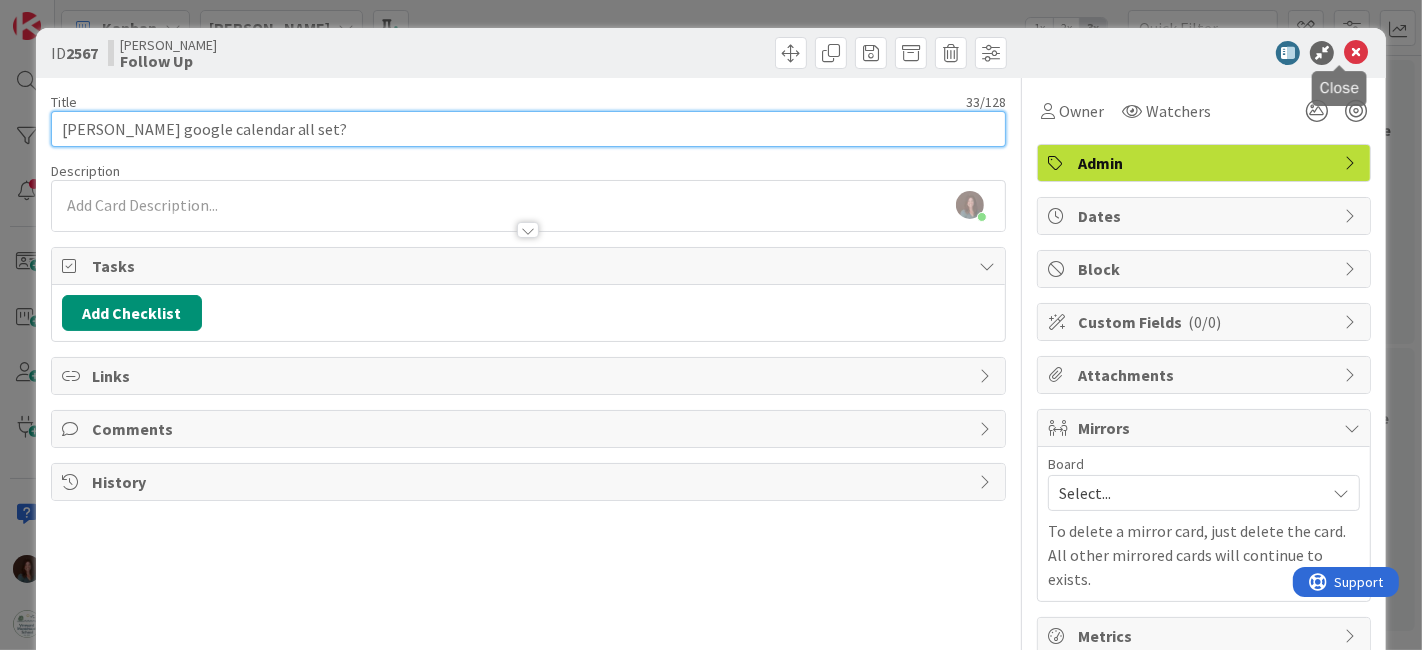 type on "[PERSON_NAME] google calendar all set?" 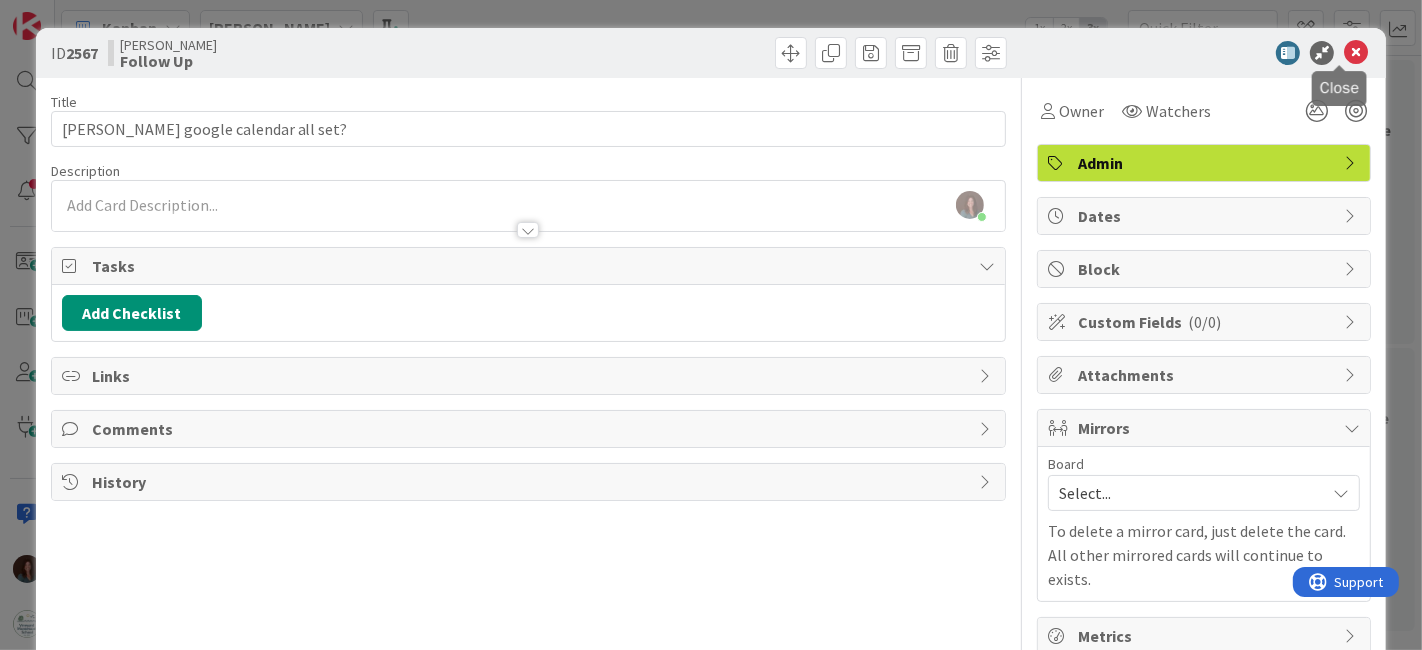 click at bounding box center (1356, 53) 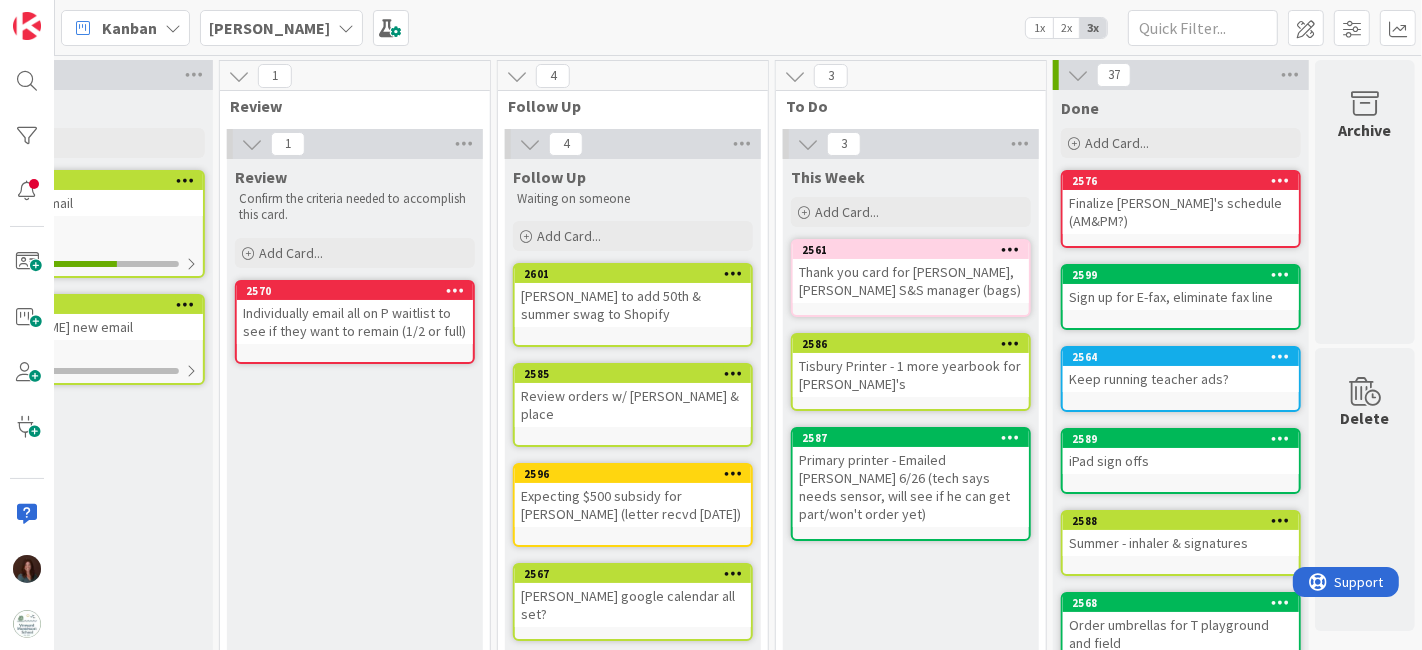 scroll, scrollTop: 0, scrollLeft: 0, axis: both 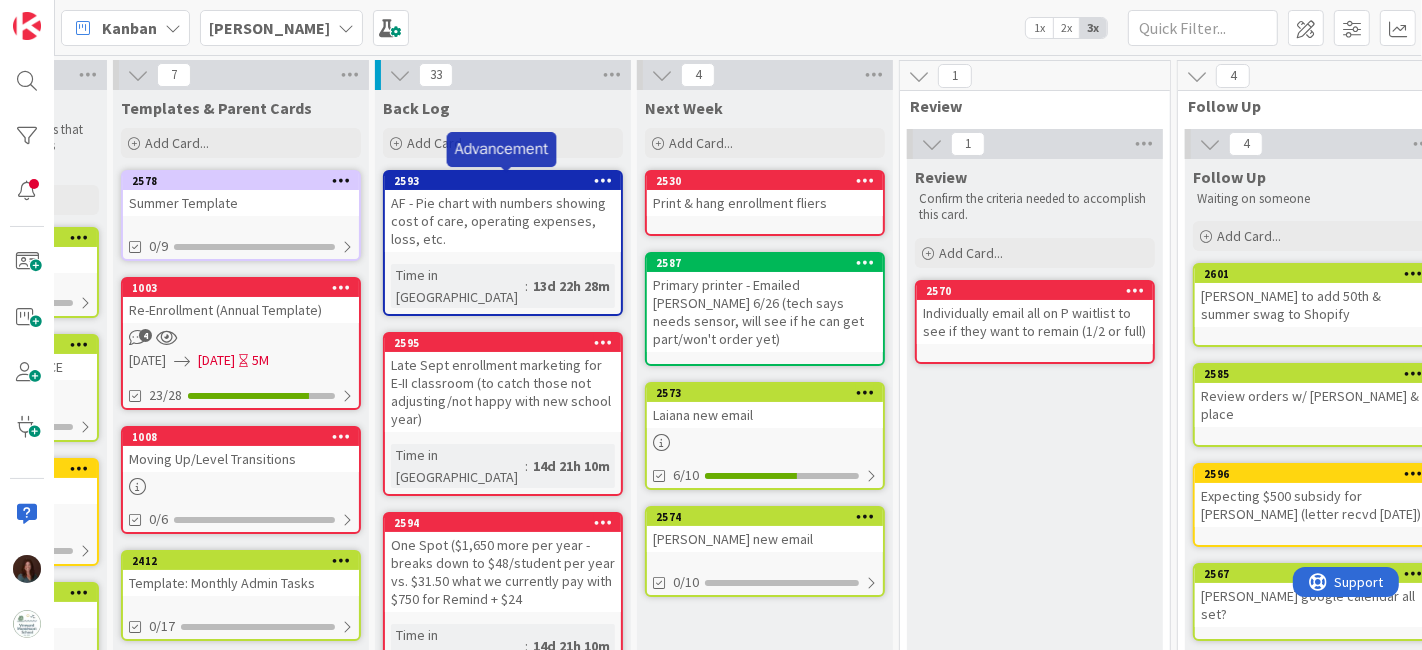drag, startPoint x: 1014, startPoint y: 277, endPoint x: 975, endPoint y: 247, distance: 49.20366 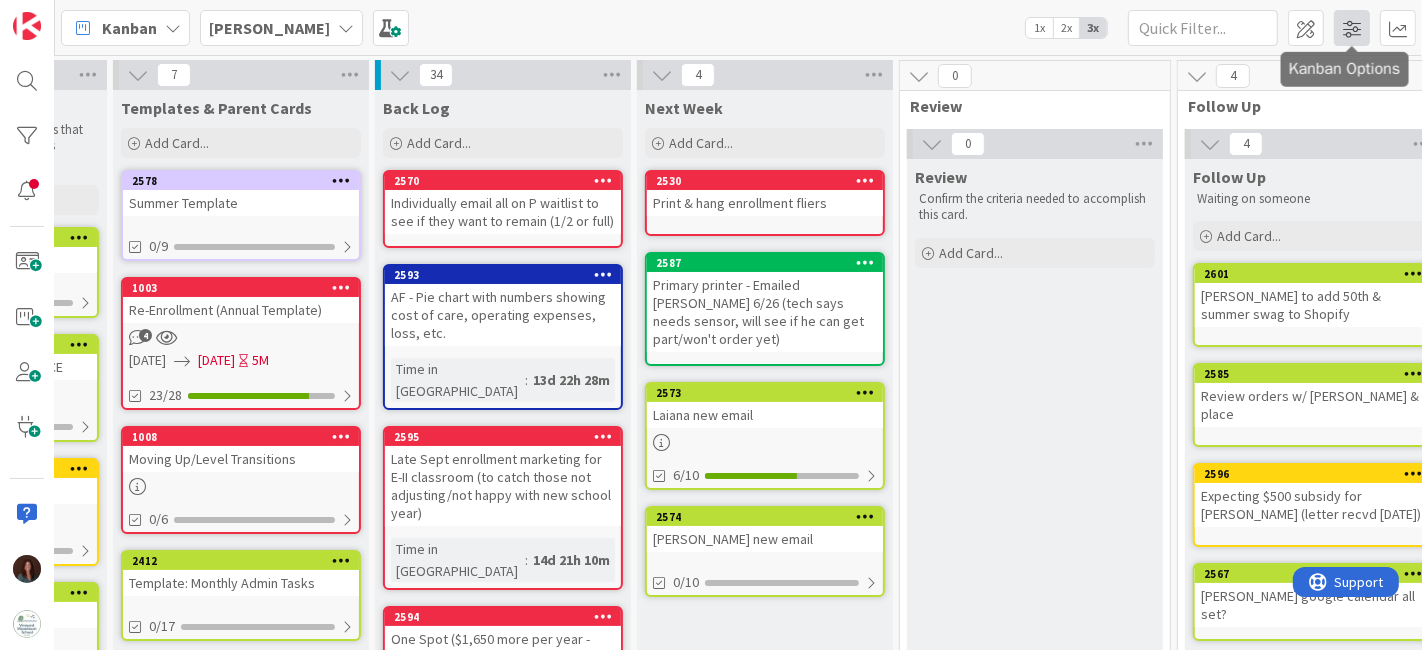 click at bounding box center (1352, 28) 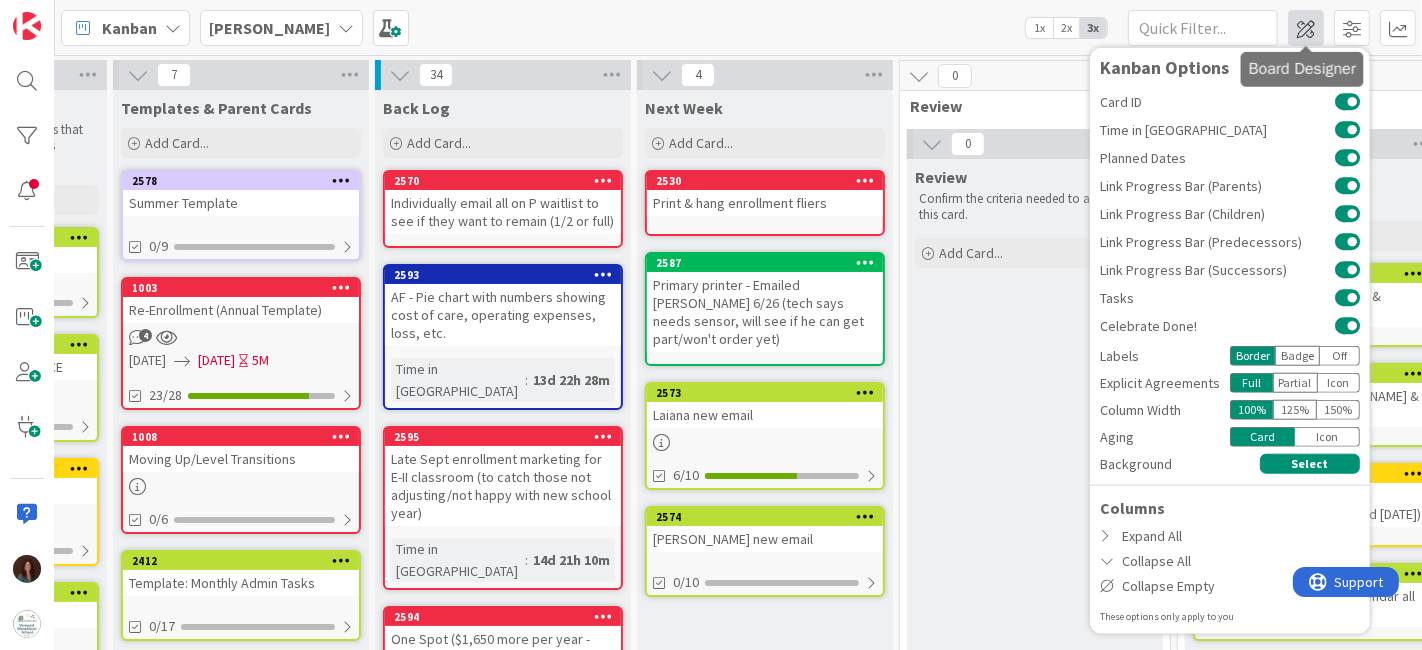 click at bounding box center (1306, 28) 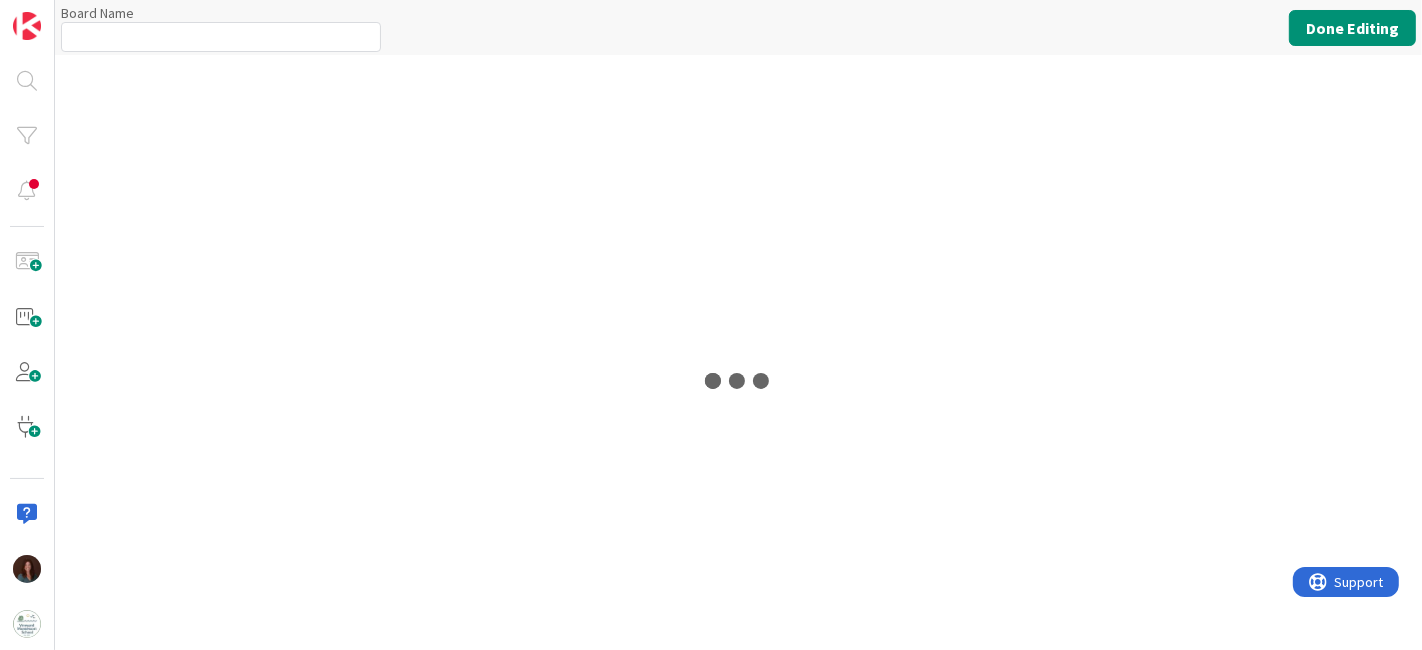 type on "[PERSON_NAME]" 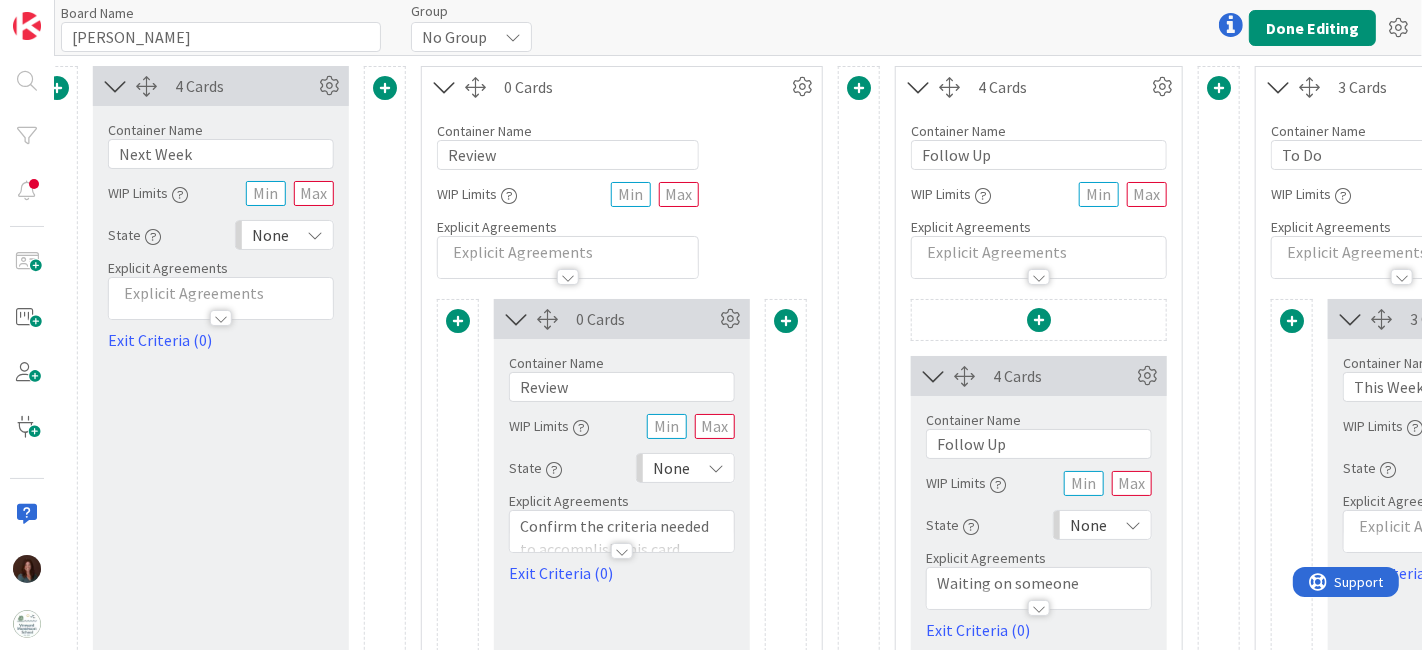 scroll, scrollTop: 0, scrollLeft: 1180, axis: horizontal 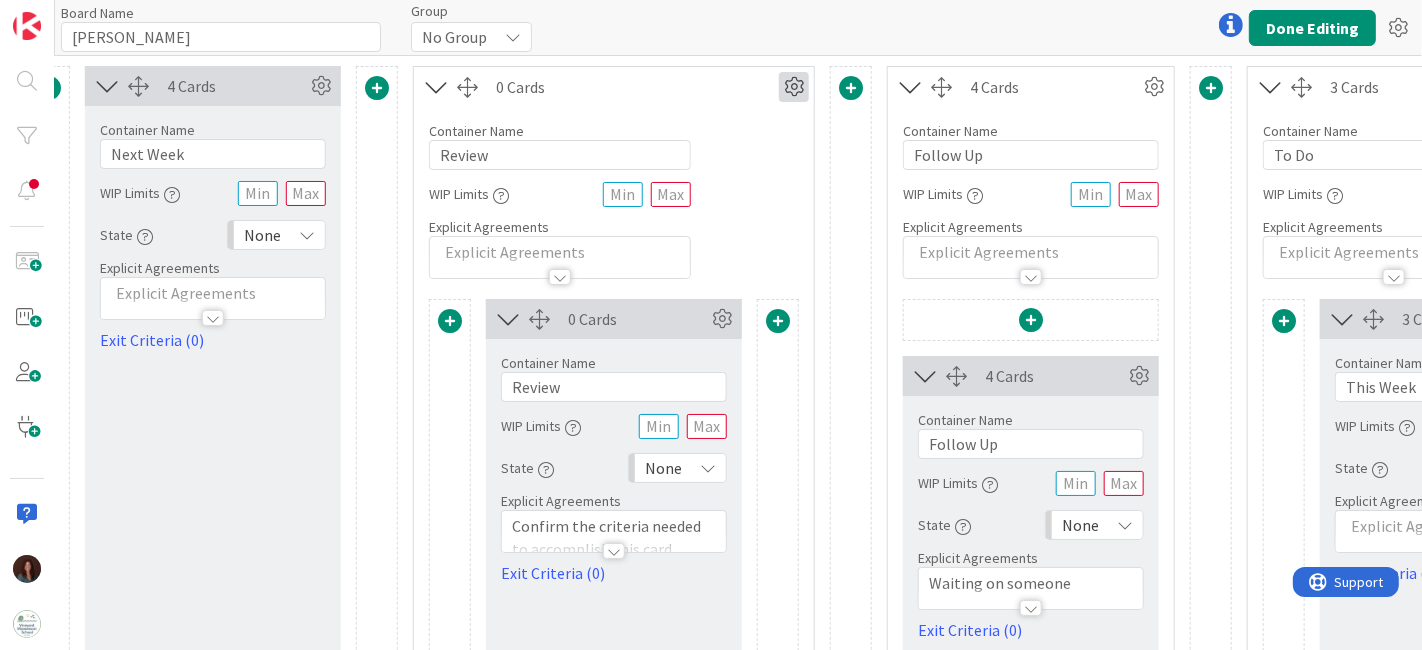 click at bounding box center (794, 87) 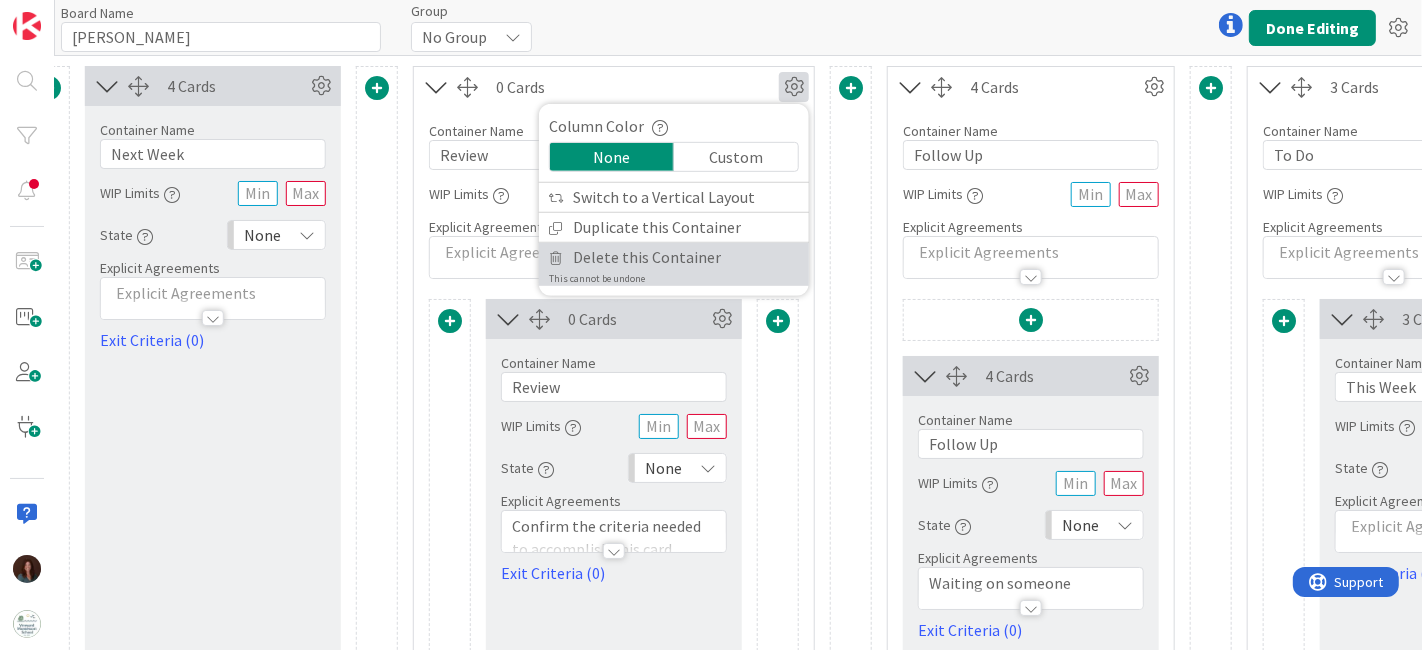 click on "Delete this Container" at bounding box center [647, 257] 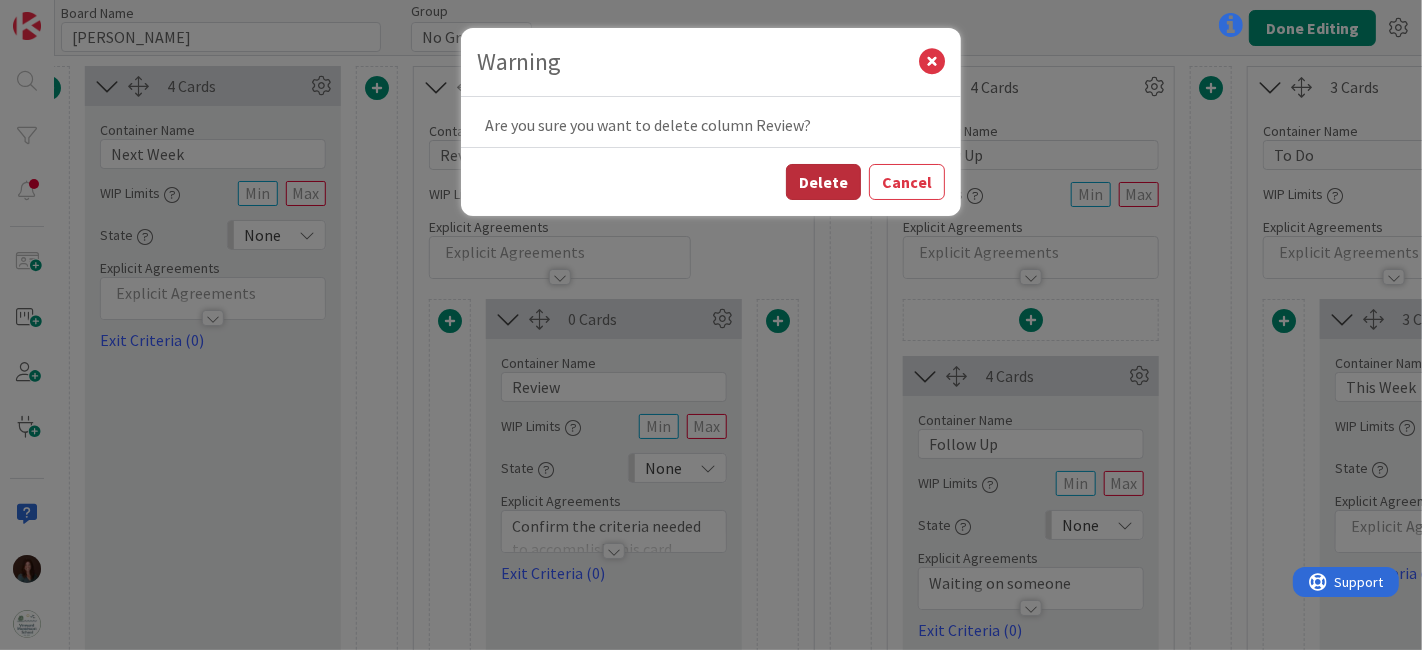 click on "Delete" at bounding box center (823, 182) 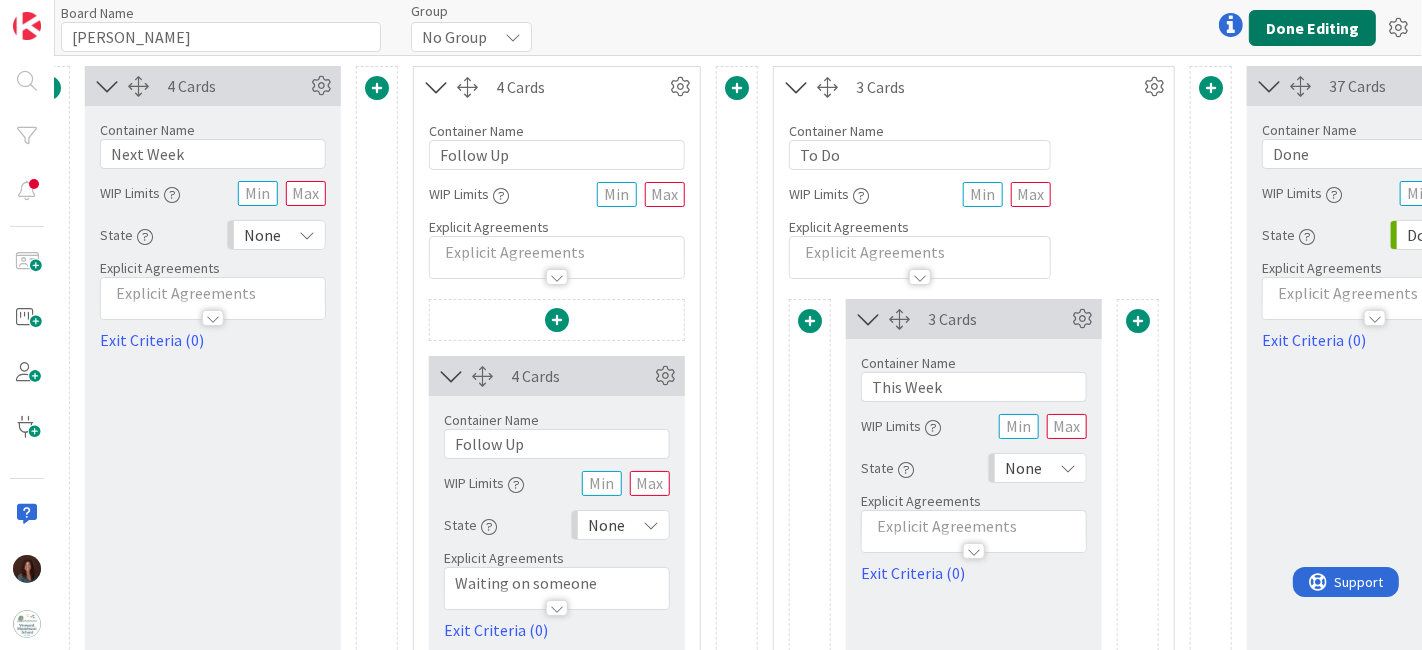 click on "Done Editing" at bounding box center [1312, 28] 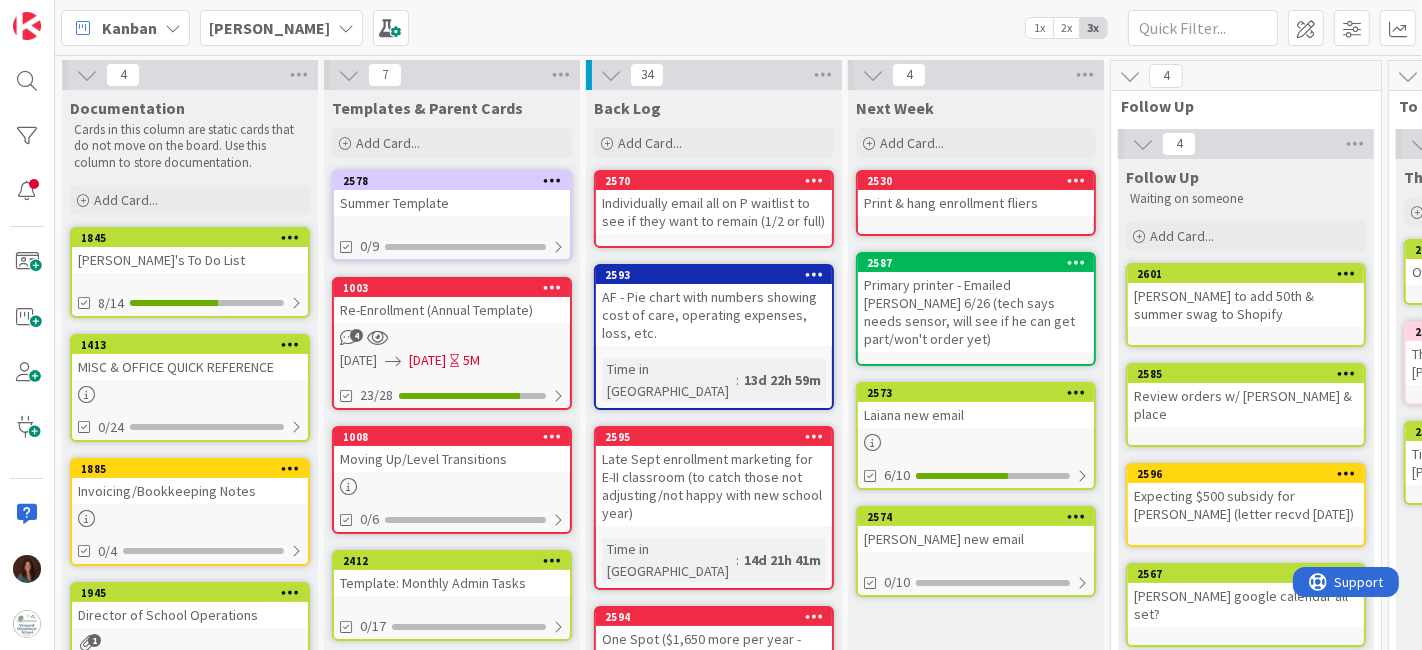 scroll, scrollTop: 0, scrollLeft: 0, axis: both 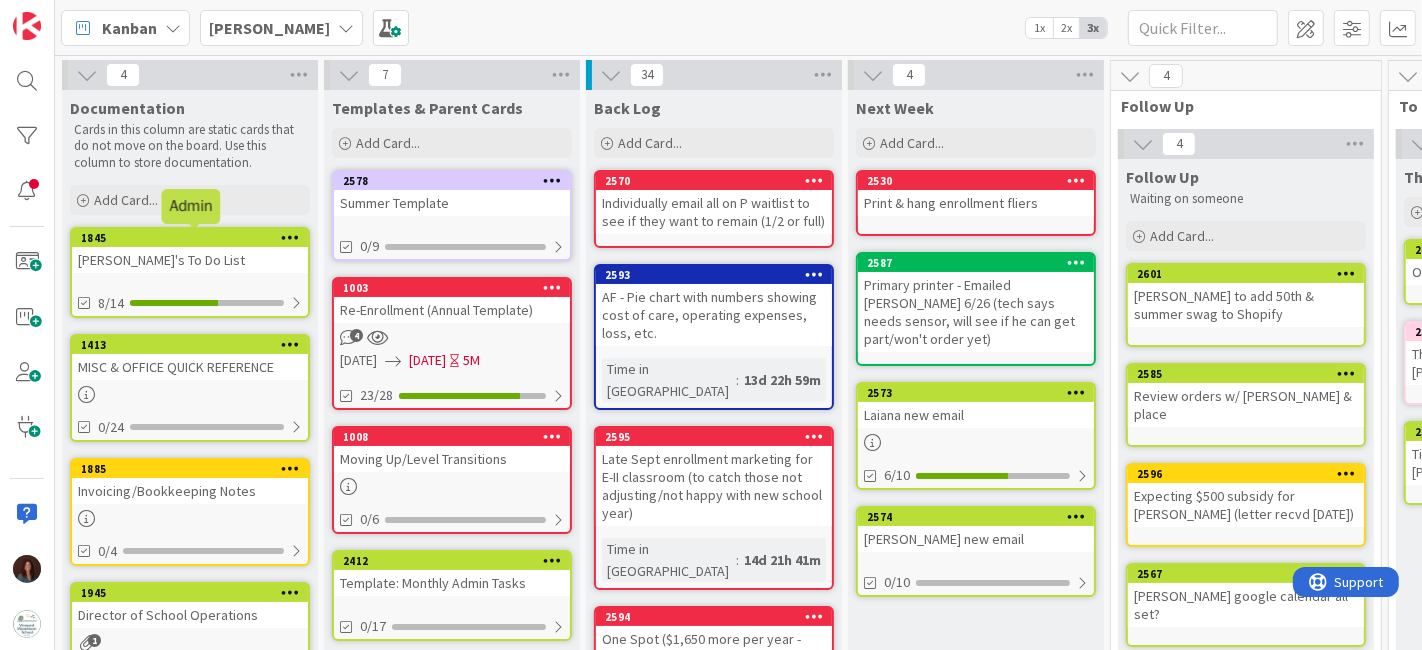 click on "[PERSON_NAME]'s To Do List" at bounding box center [190, 260] 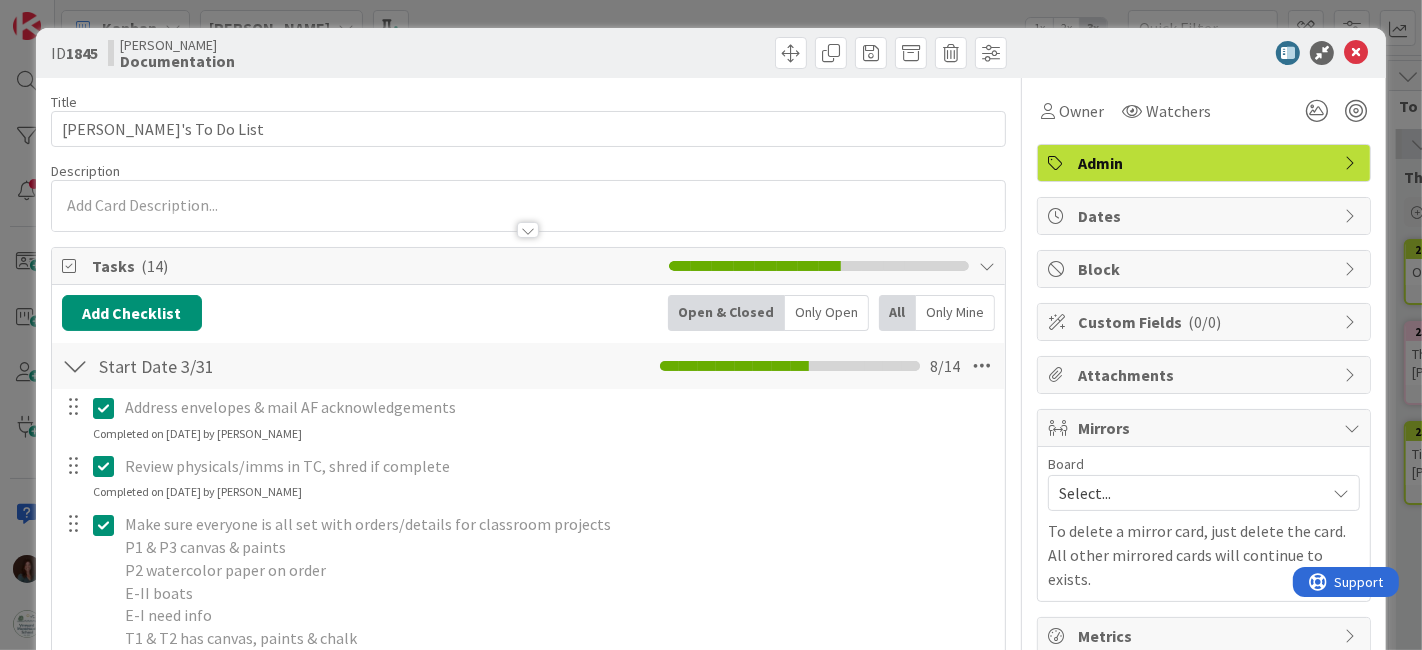 scroll, scrollTop: 0, scrollLeft: 0, axis: both 